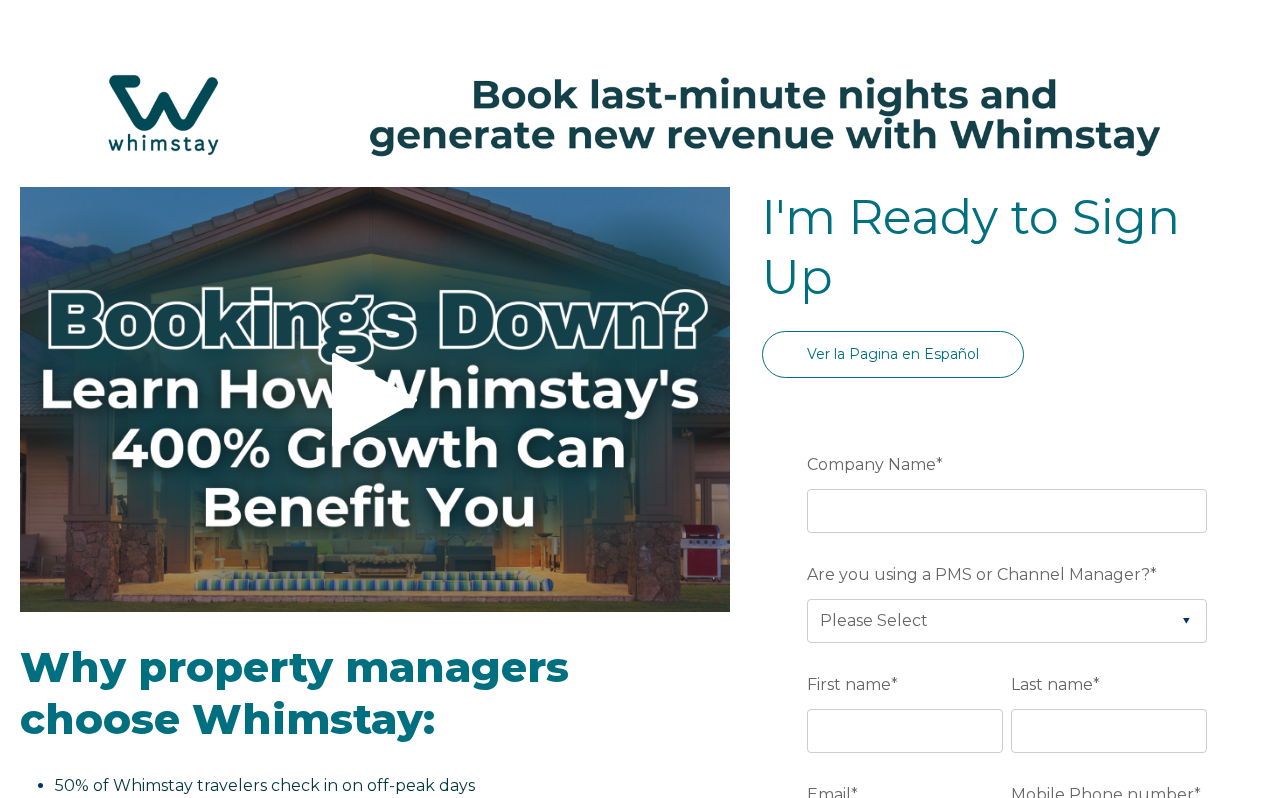 select on "US" 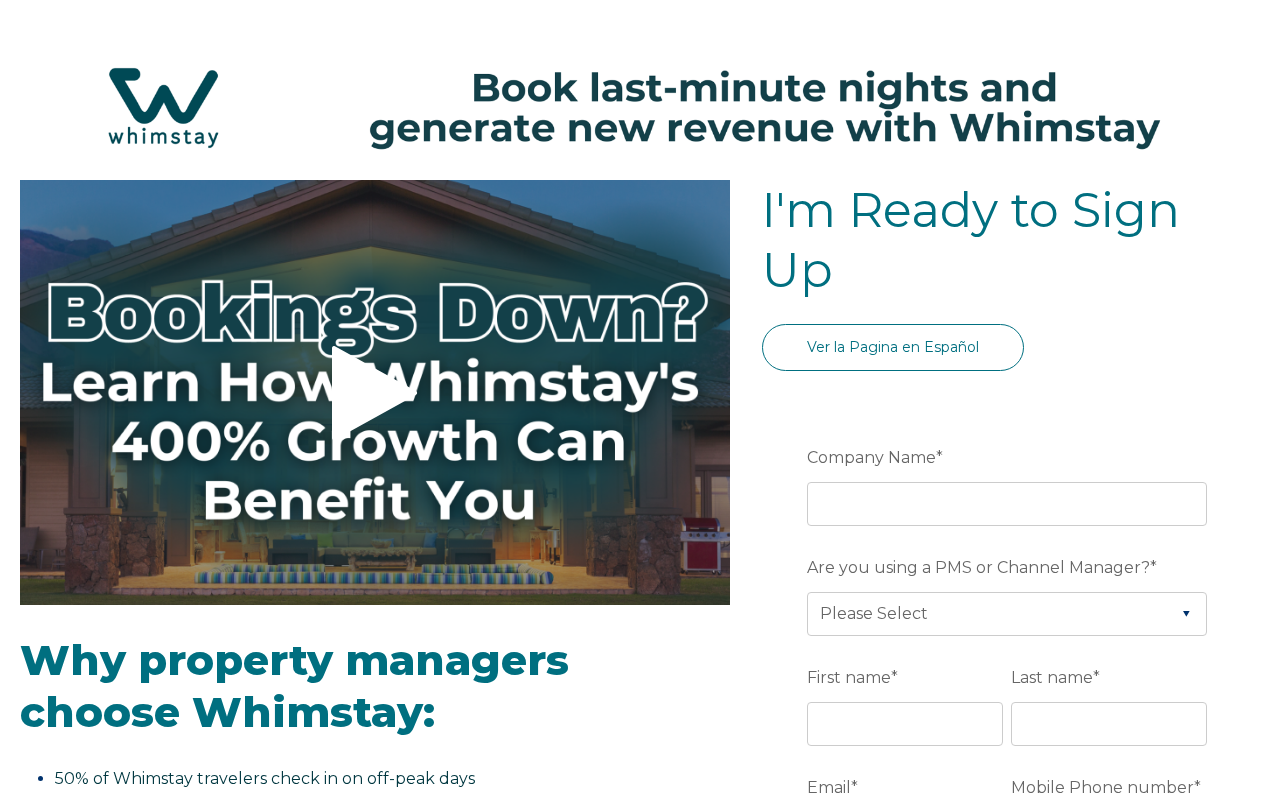 scroll, scrollTop: 11, scrollLeft: 0, axis: vertical 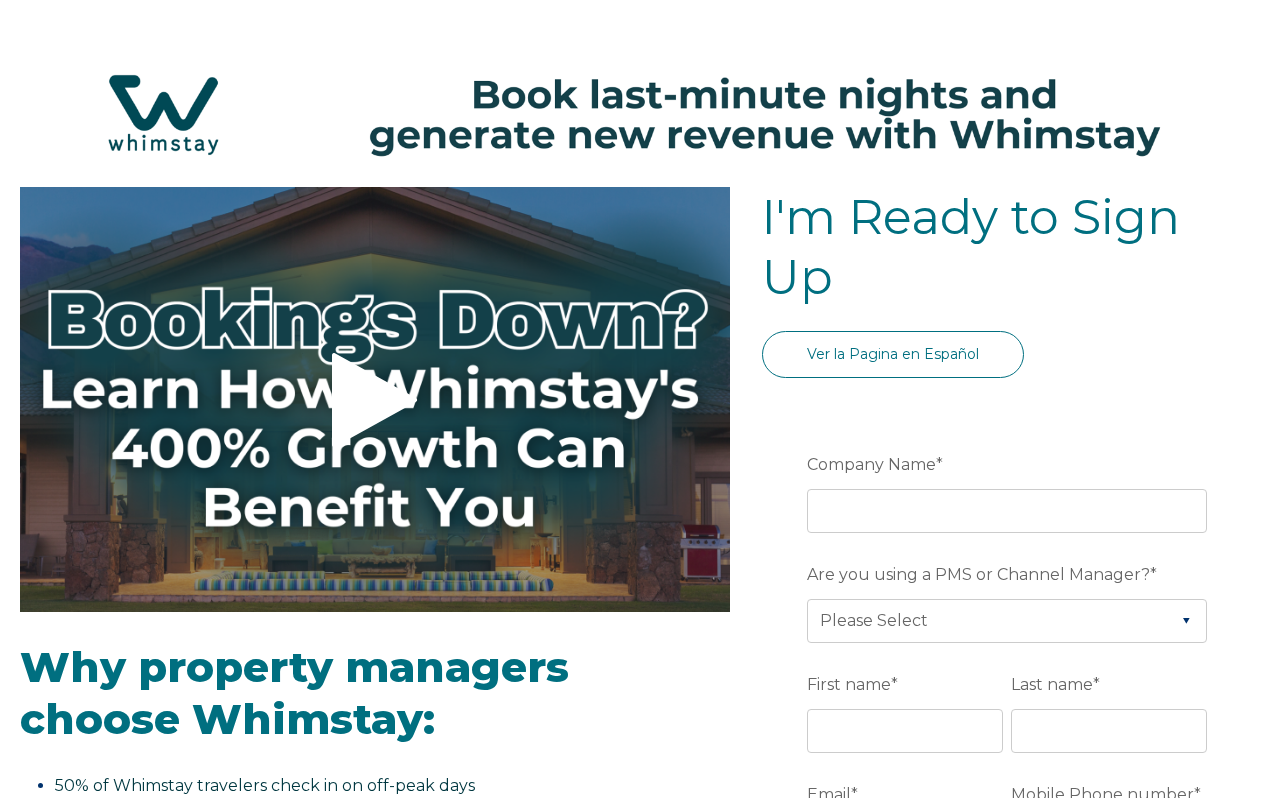 select on "US" 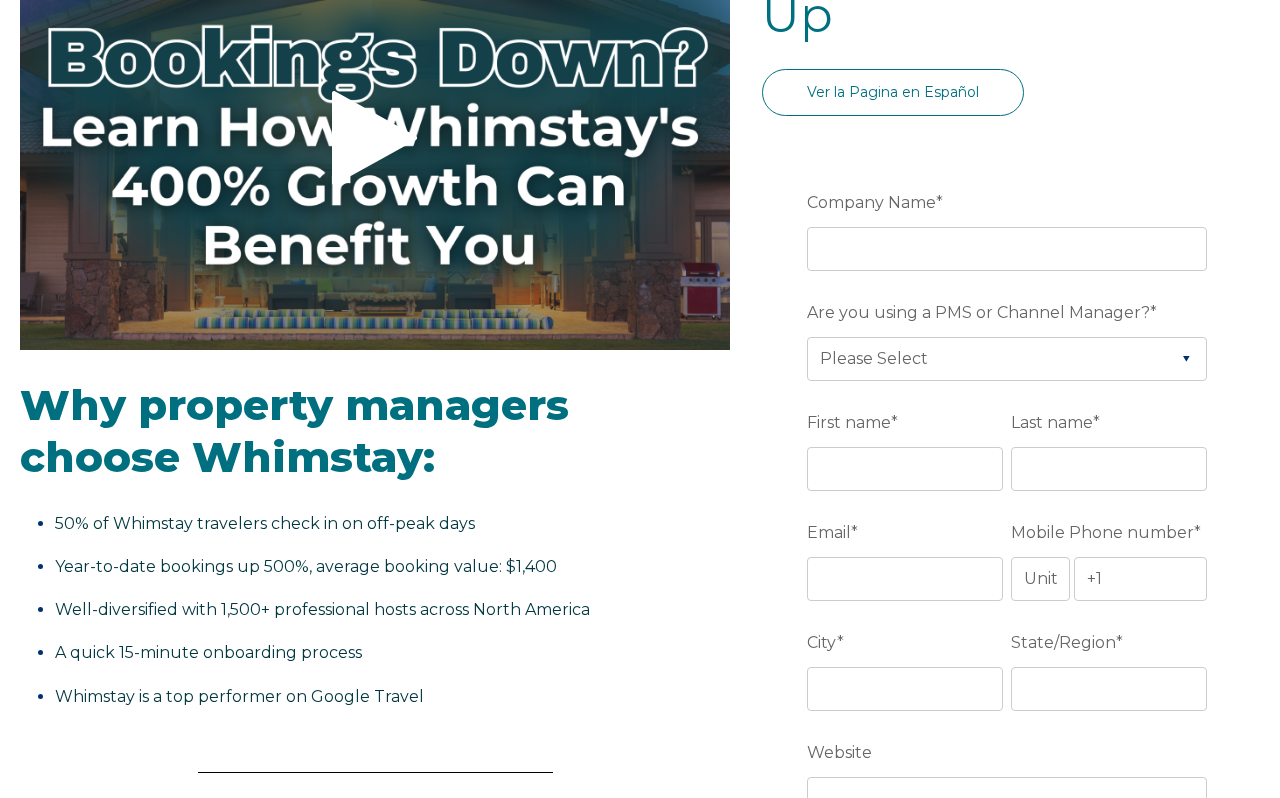 scroll, scrollTop: 285, scrollLeft: 0, axis: vertical 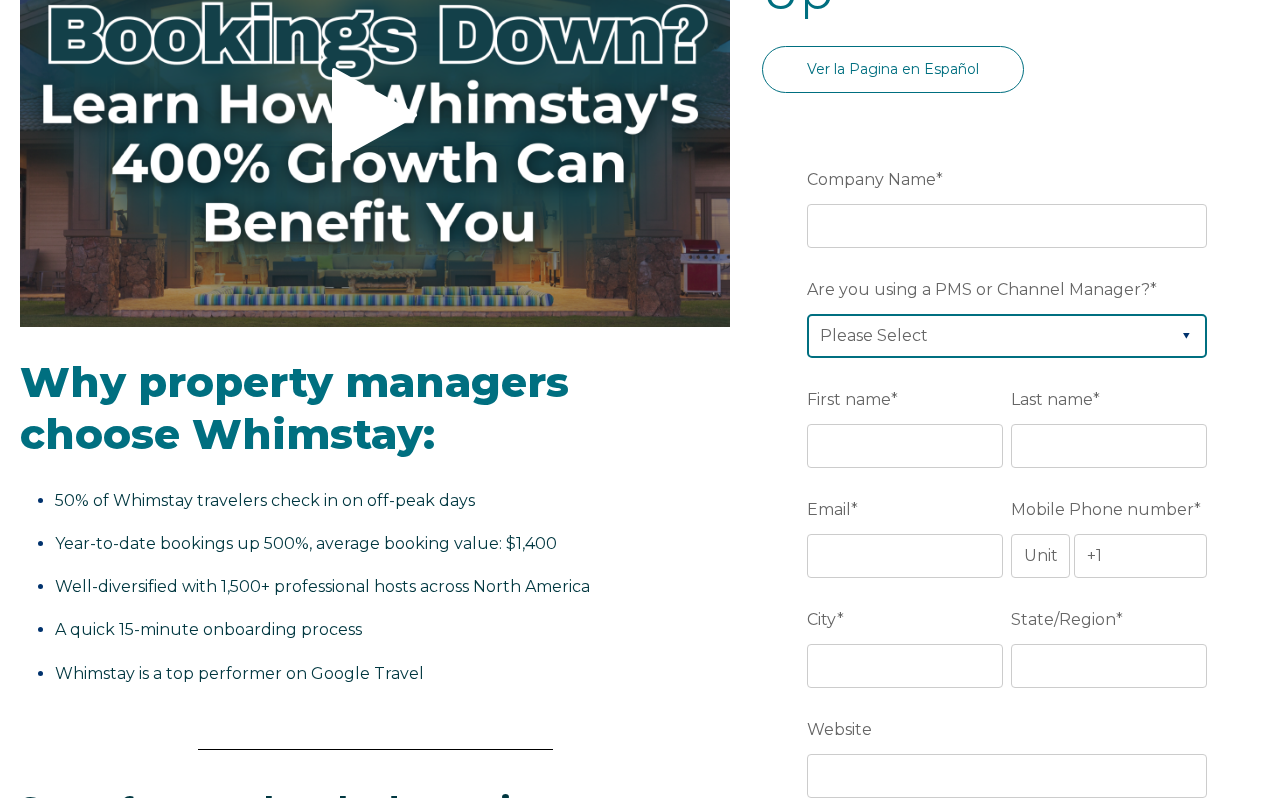 select on "OwnerRez" 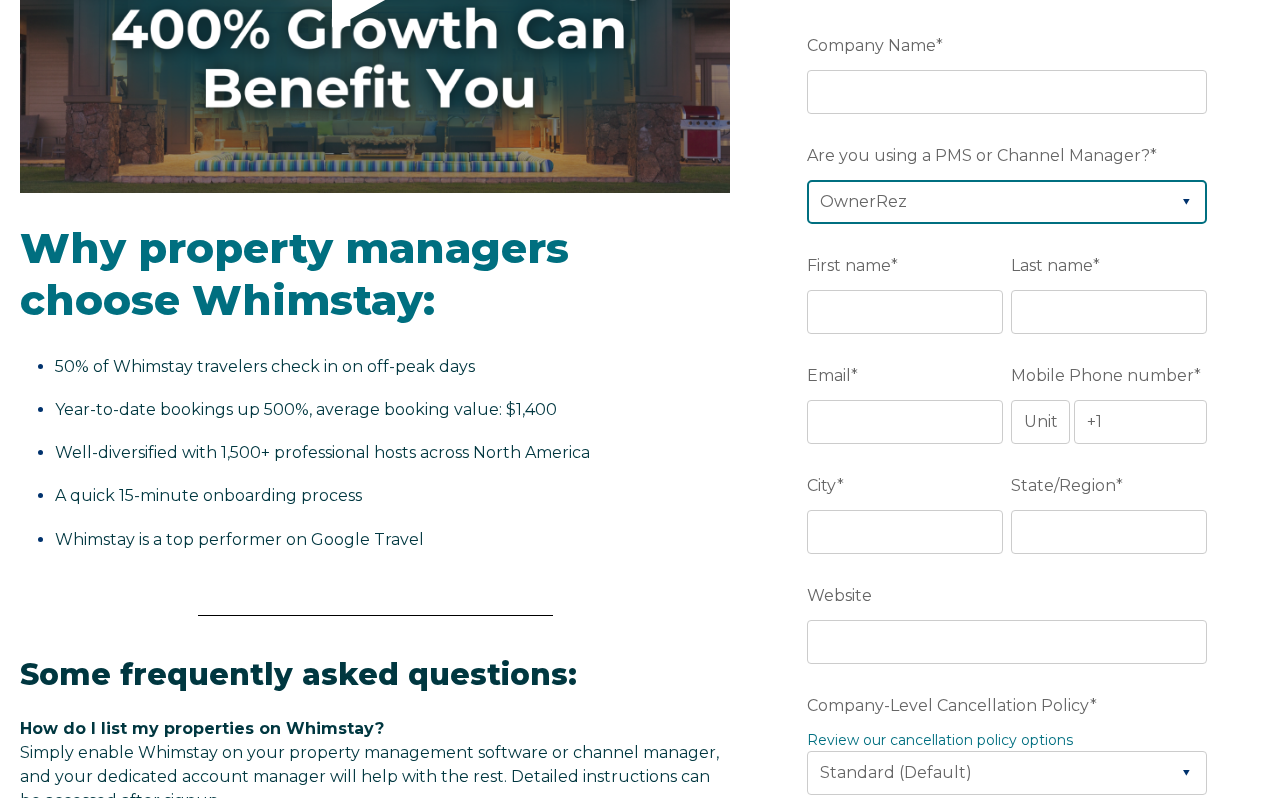 scroll, scrollTop: 420, scrollLeft: 0, axis: vertical 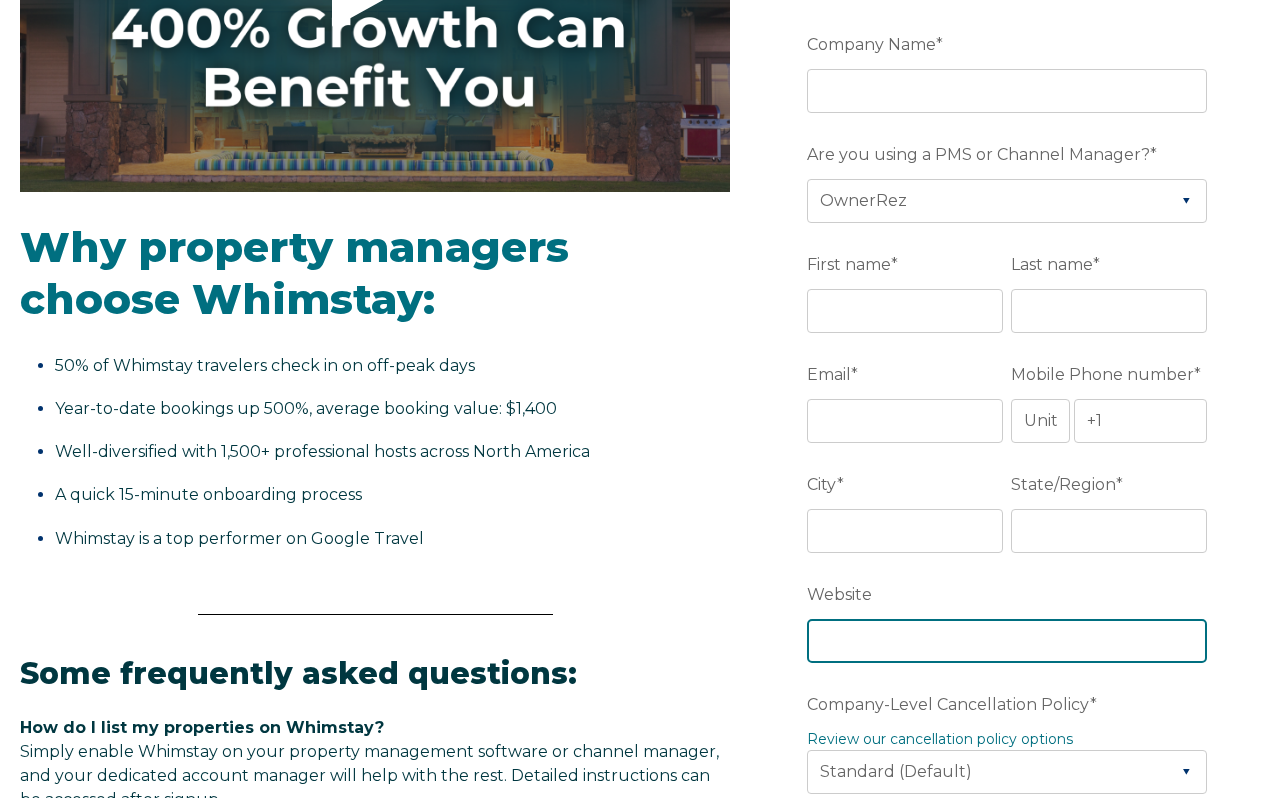 click on "Website" at bounding box center [1007, 641] 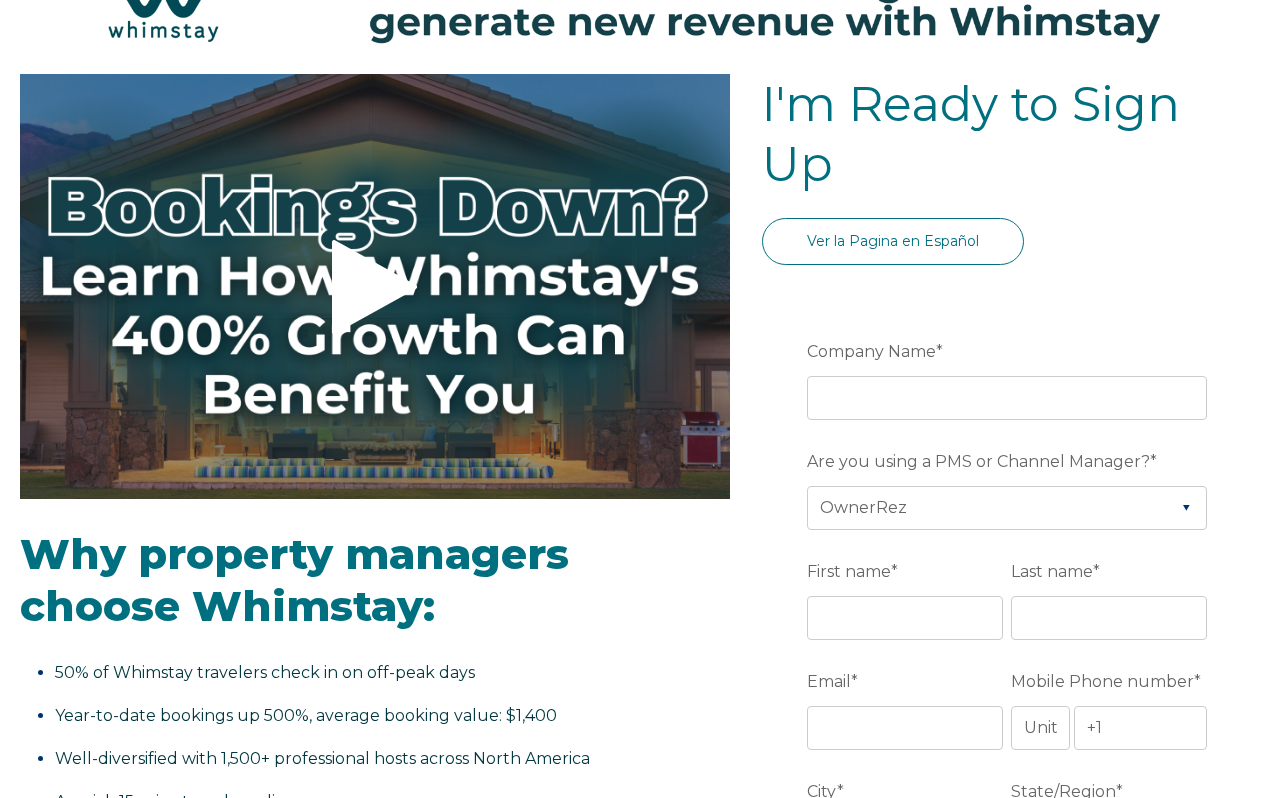 scroll, scrollTop: 122, scrollLeft: 0, axis: vertical 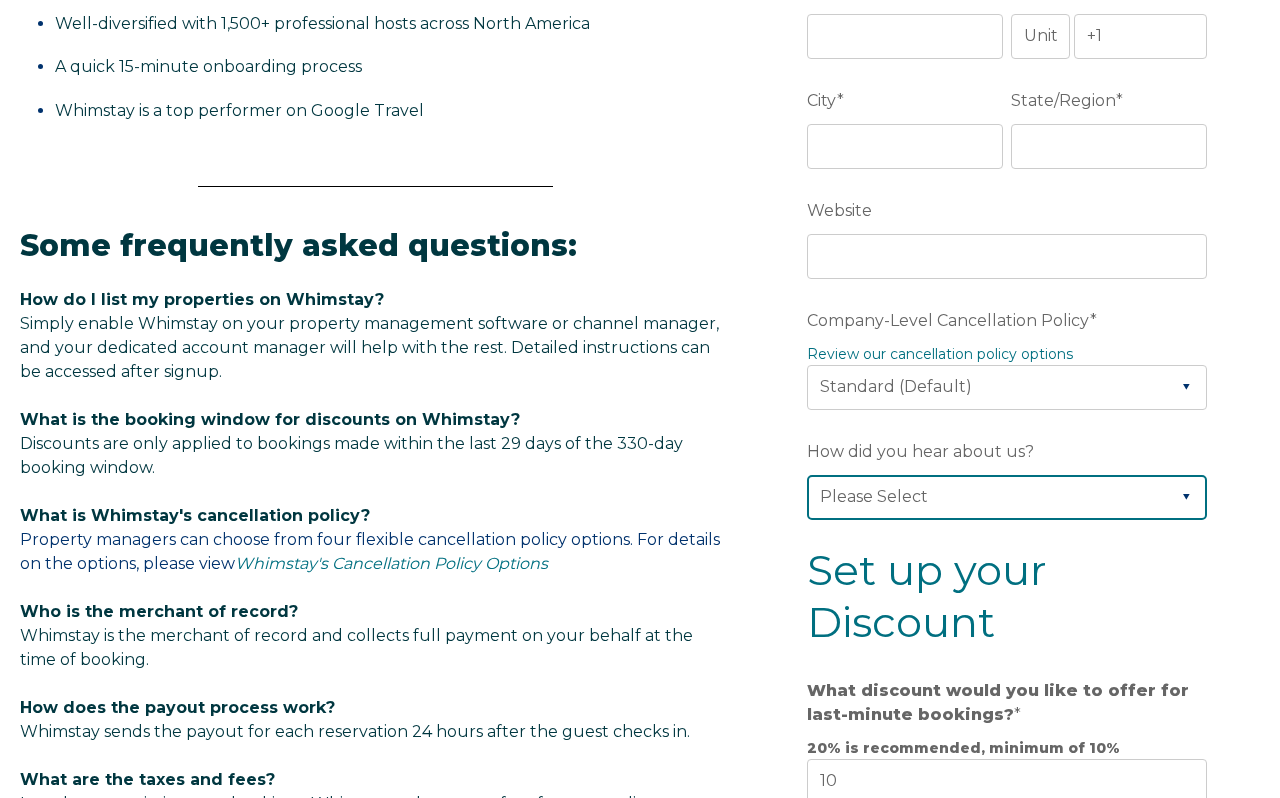 select on "Referral from a Friend" 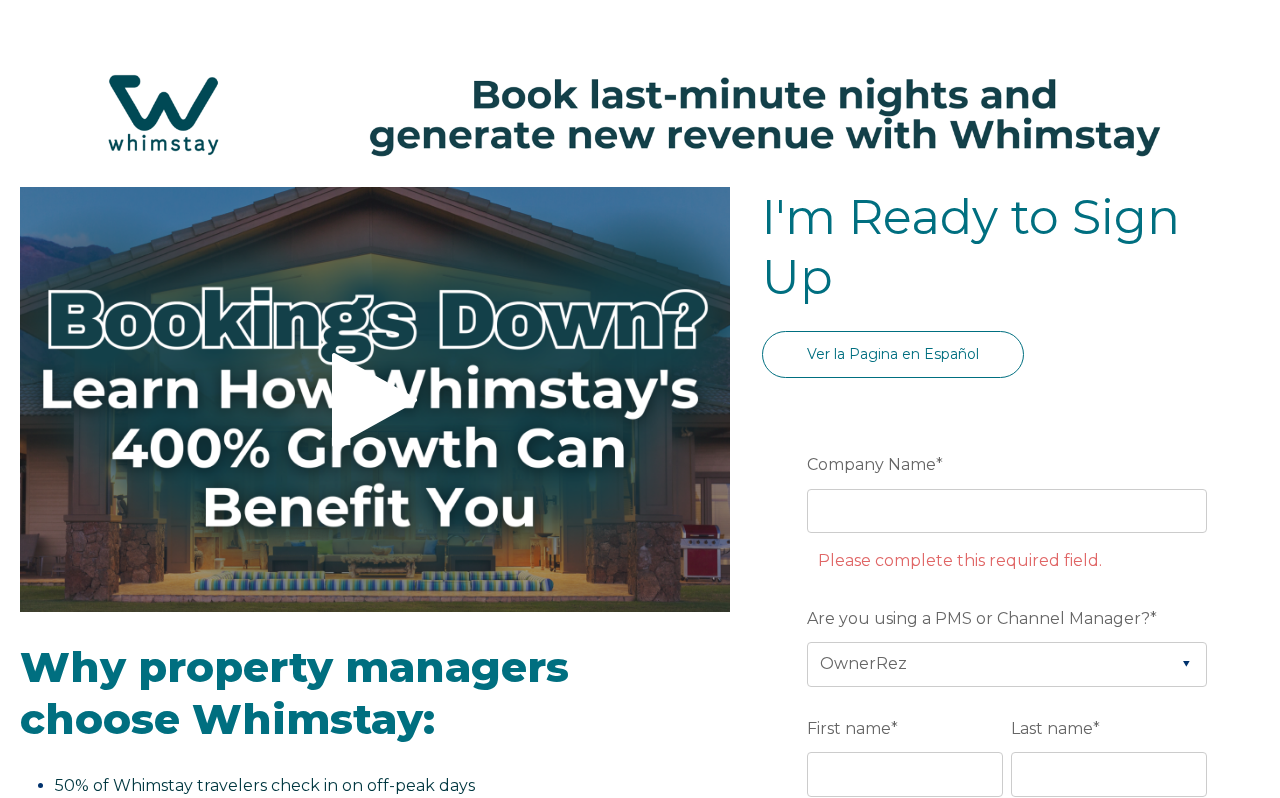 scroll, scrollTop: 0, scrollLeft: 0, axis: both 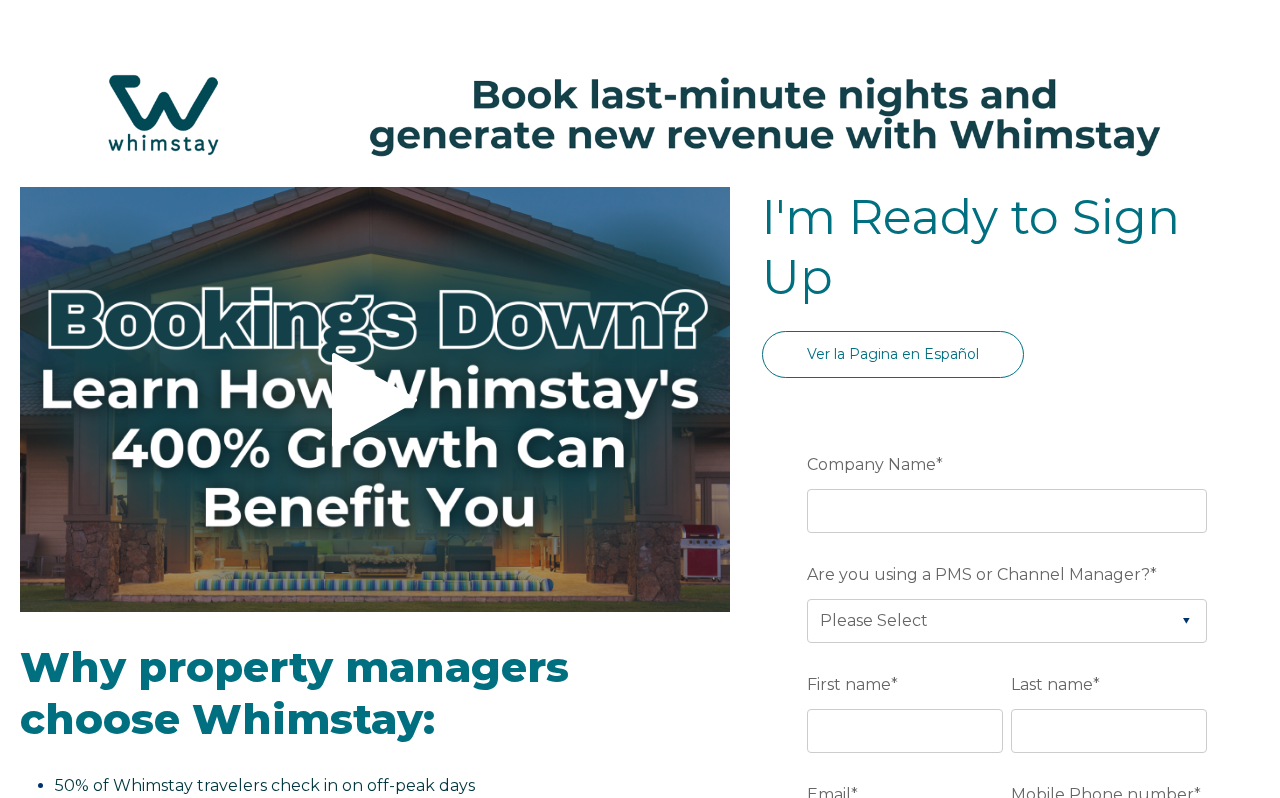 select on "US" 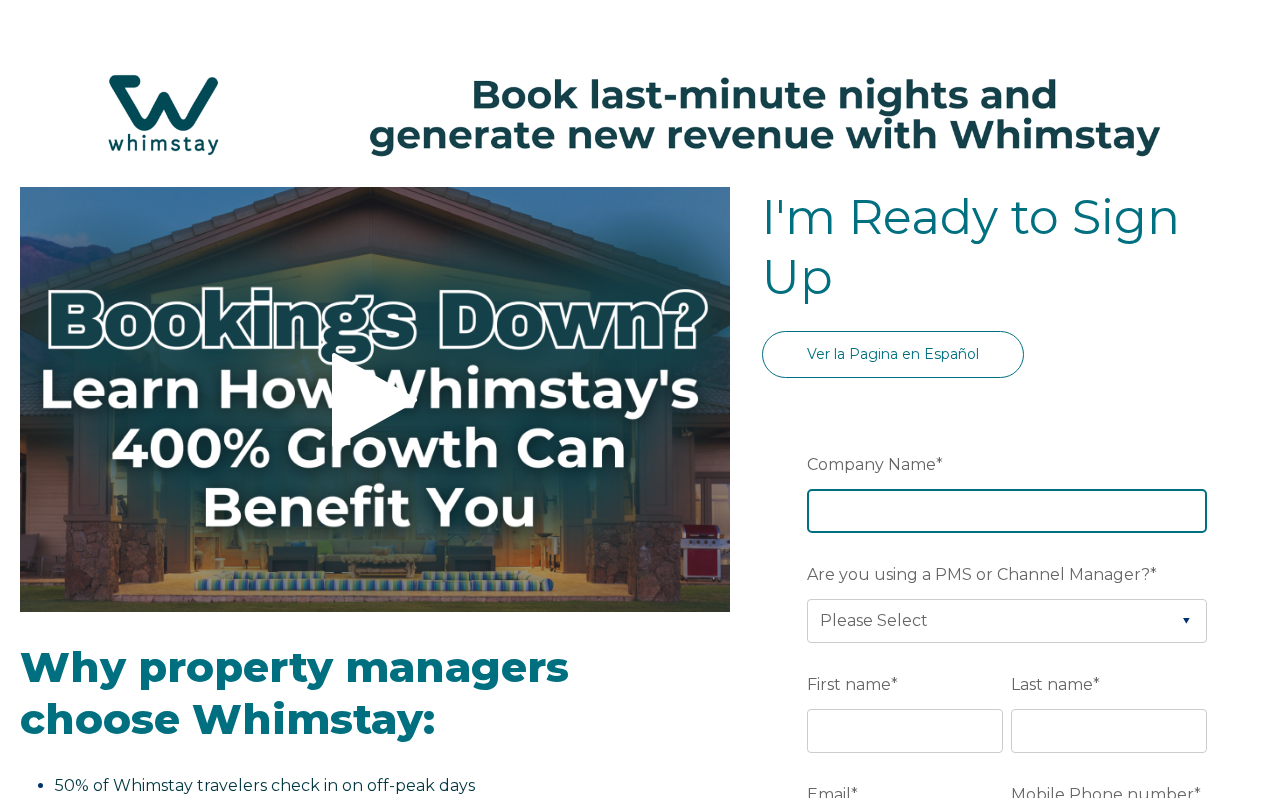 click on "Company Name *" at bounding box center [1007, 511] 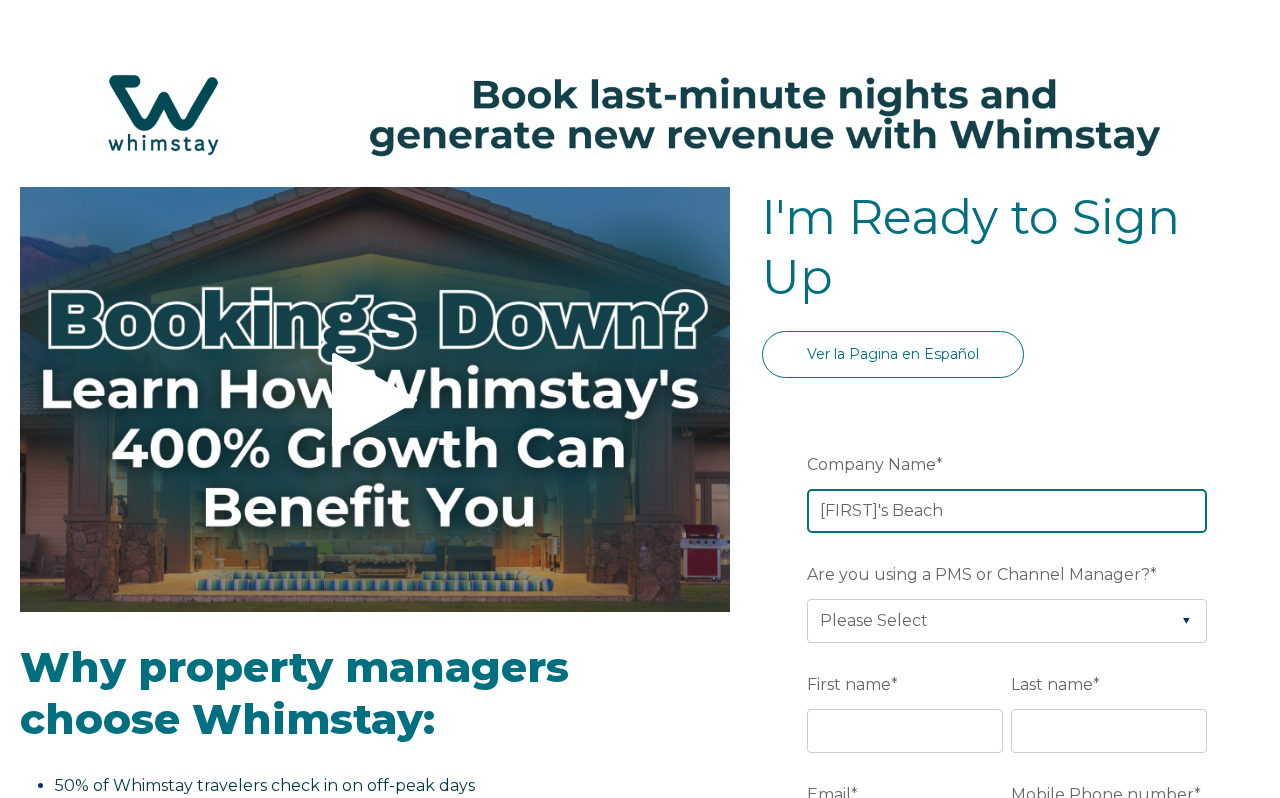type on "Brent's Beach" 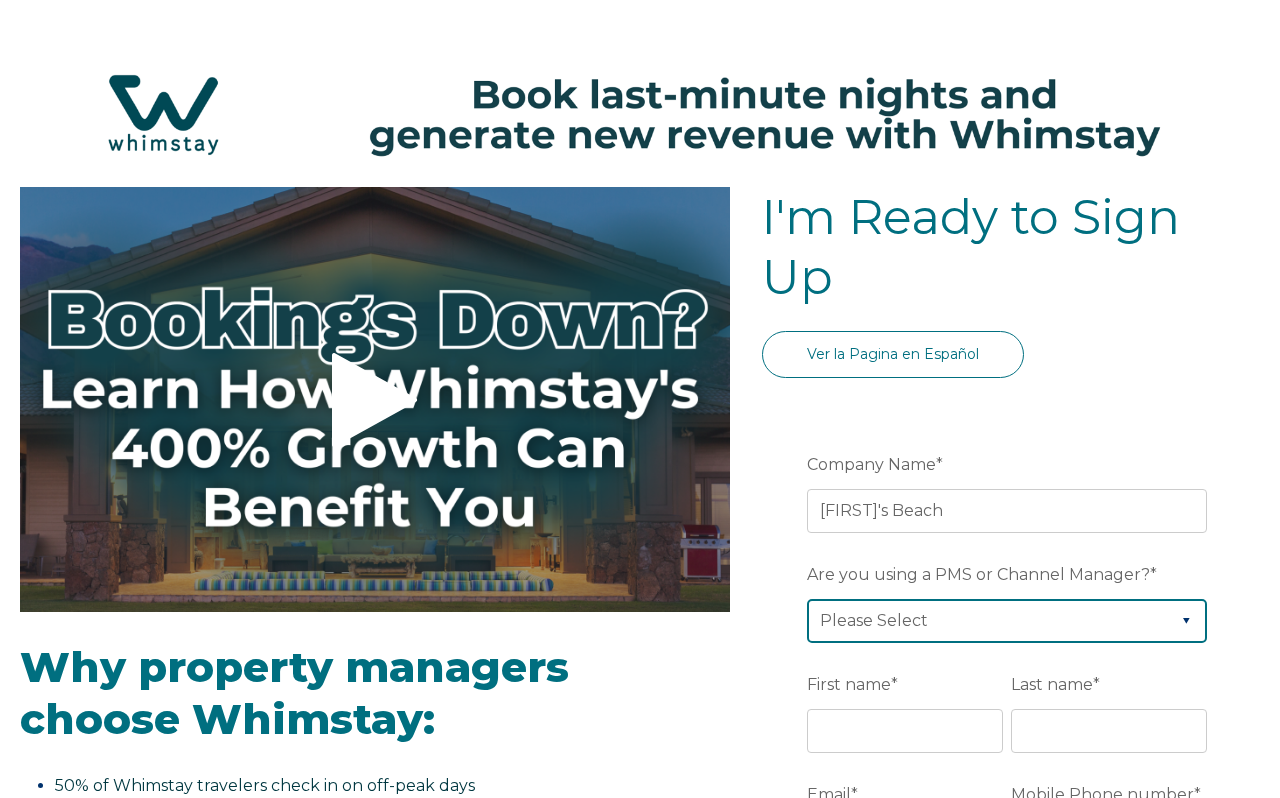 select on "OwnerRez" 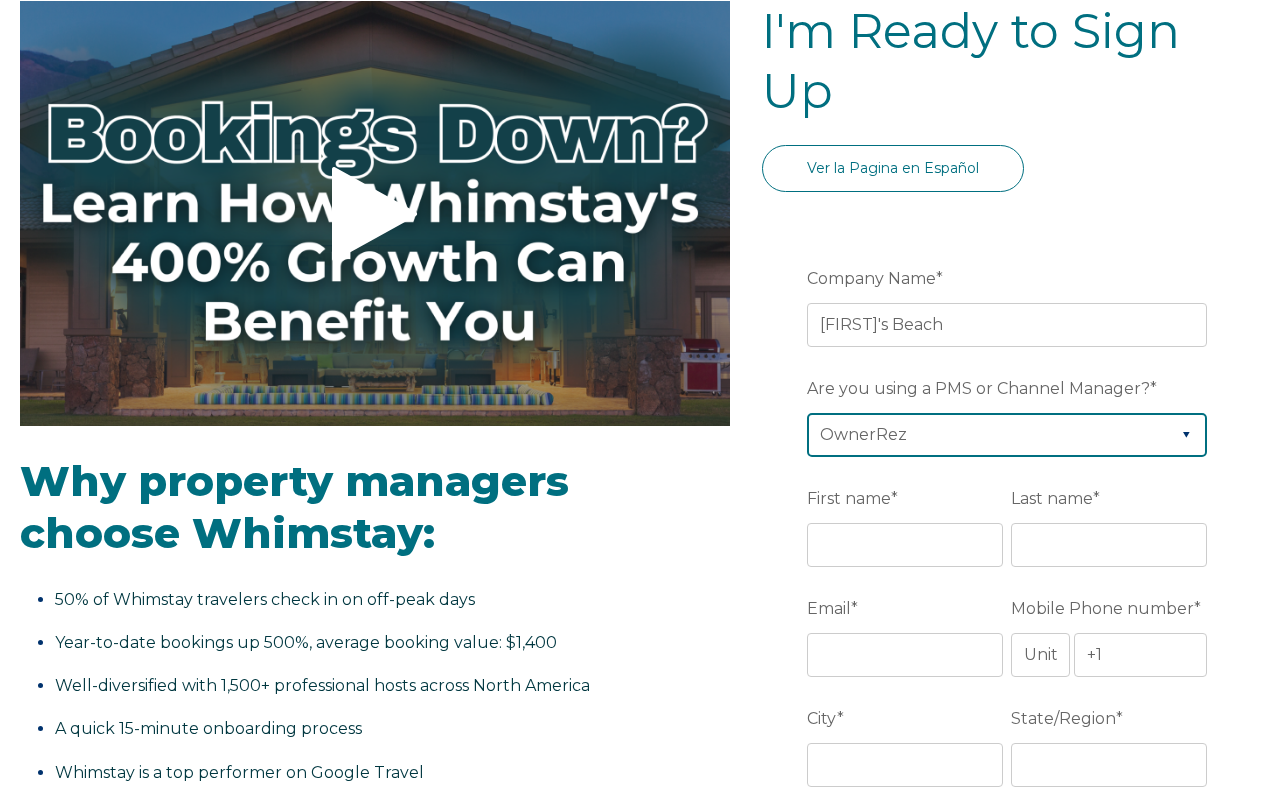 scroll, scrollTop: 190, scrollLeft: 0, axis: vertical 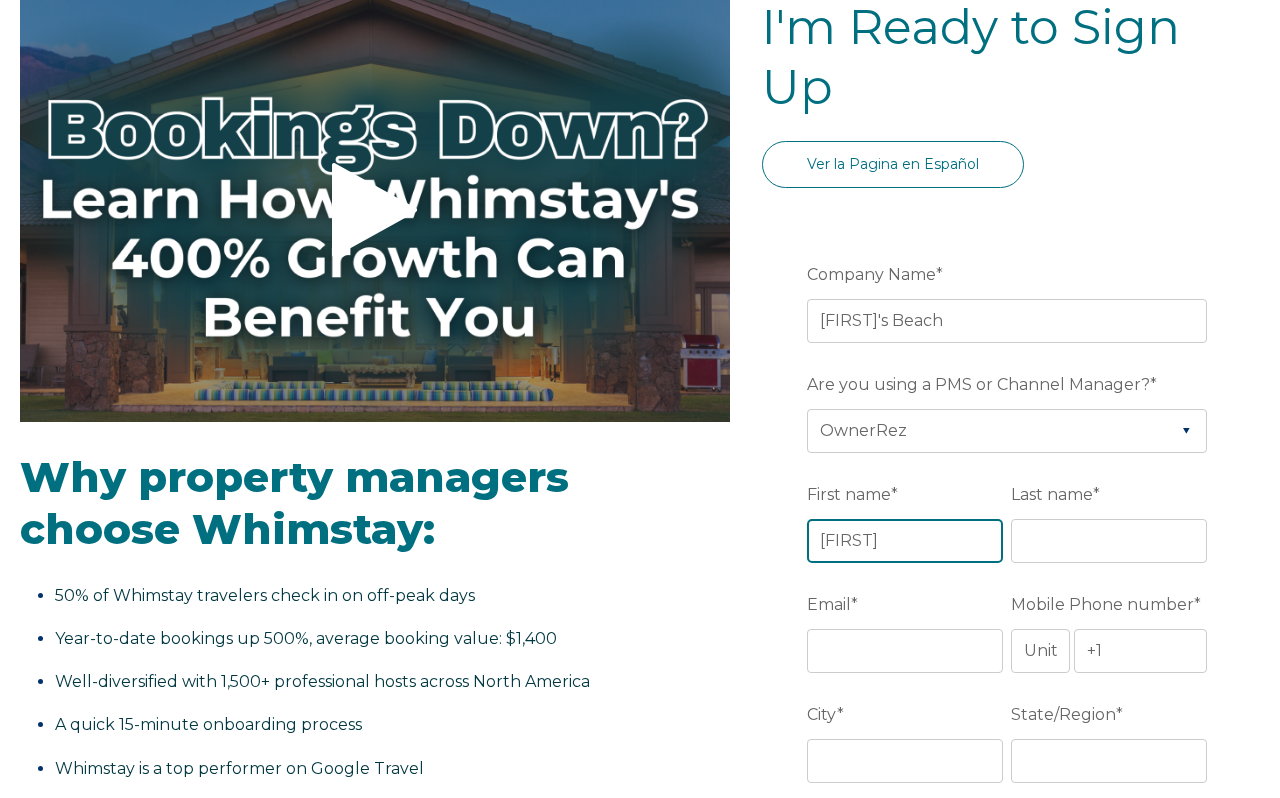 type on "[FIRST]" 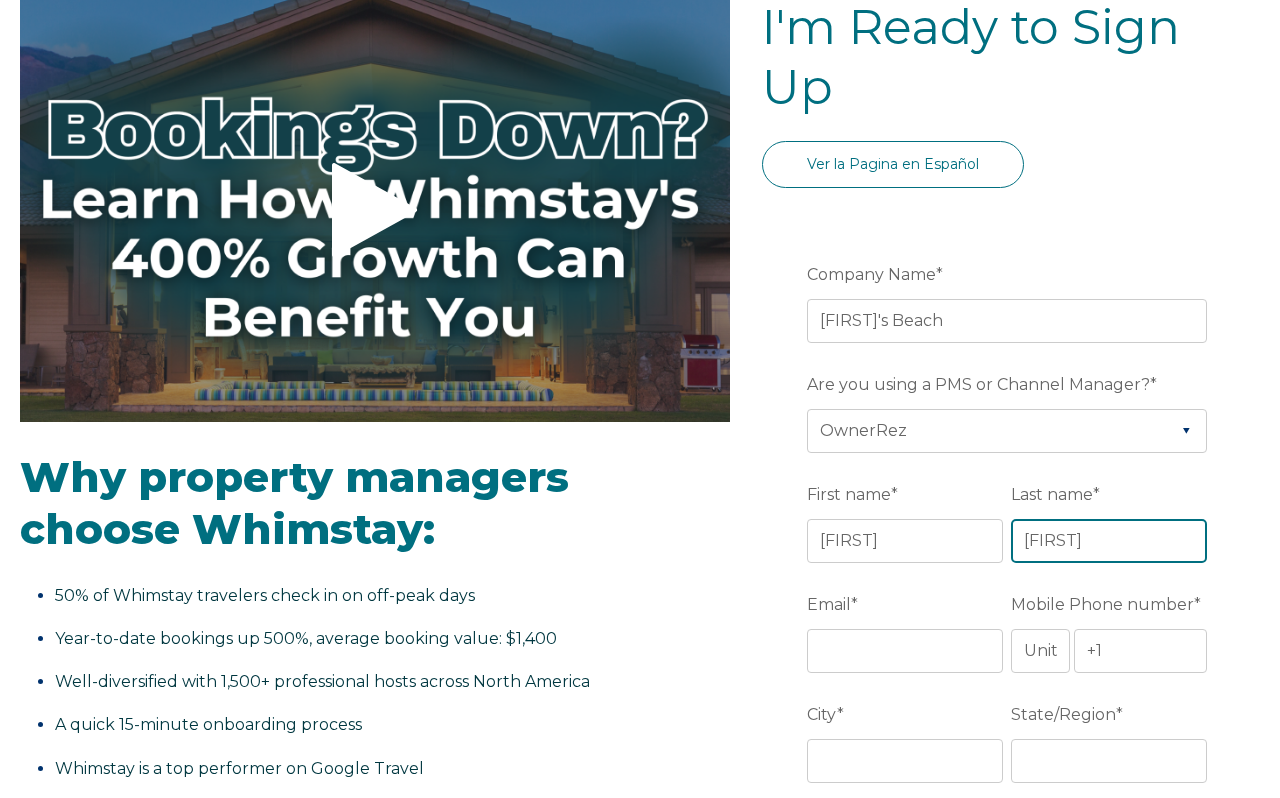 type on "[LAST]" 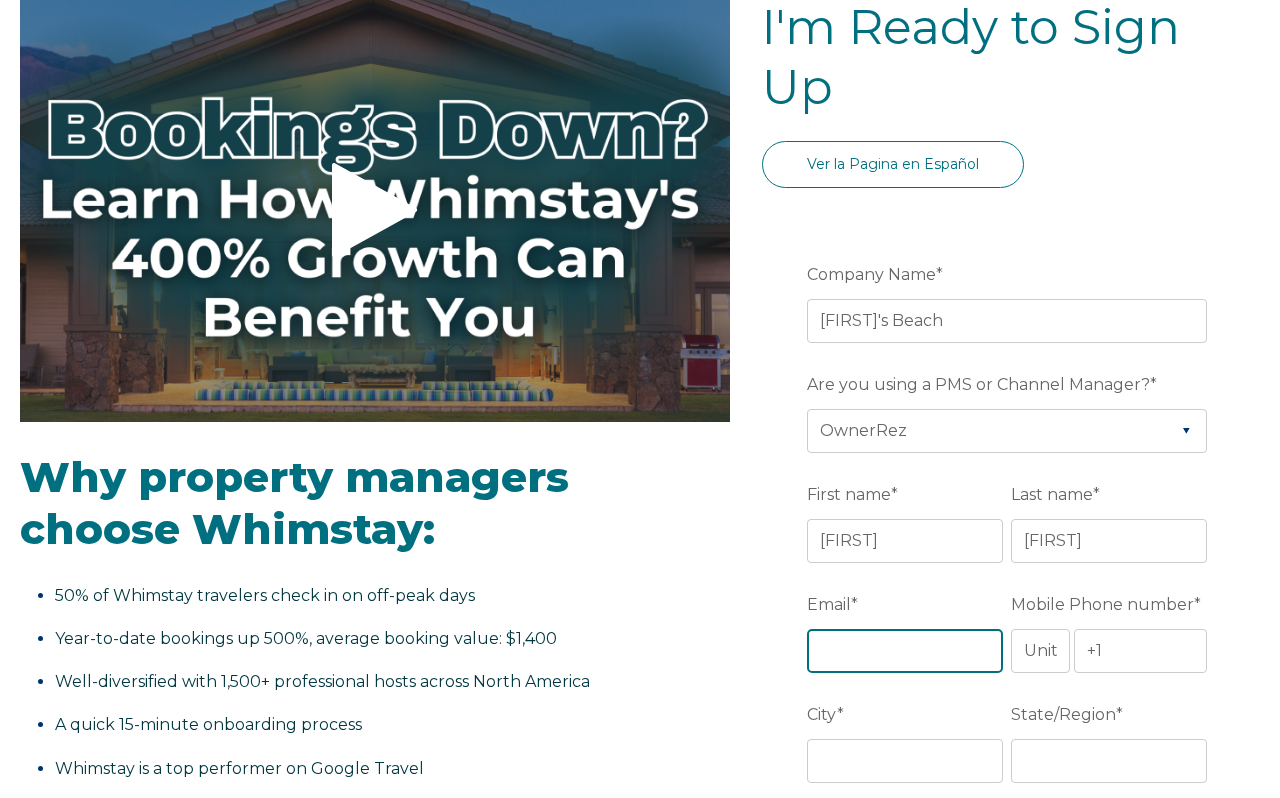 type on "[EMAIL]" 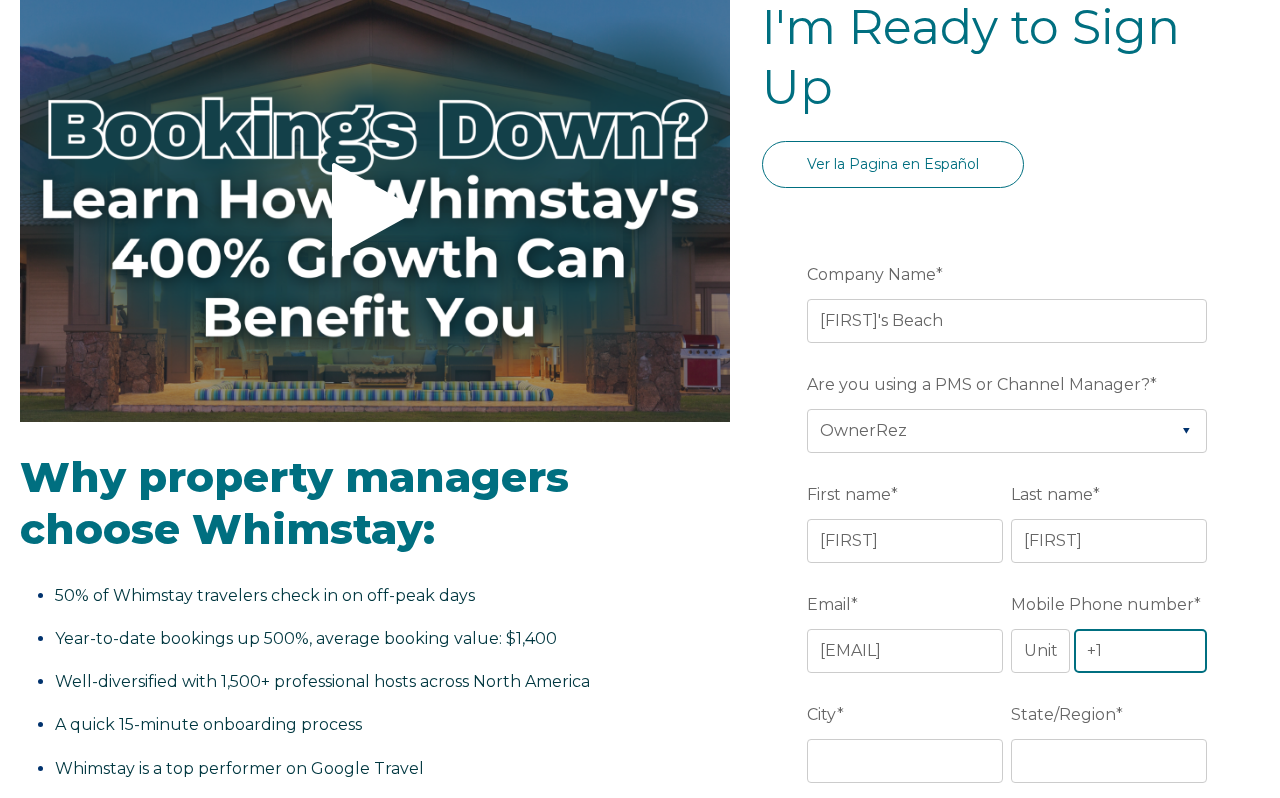 click on "+1" at bounding box center (1140, 651) 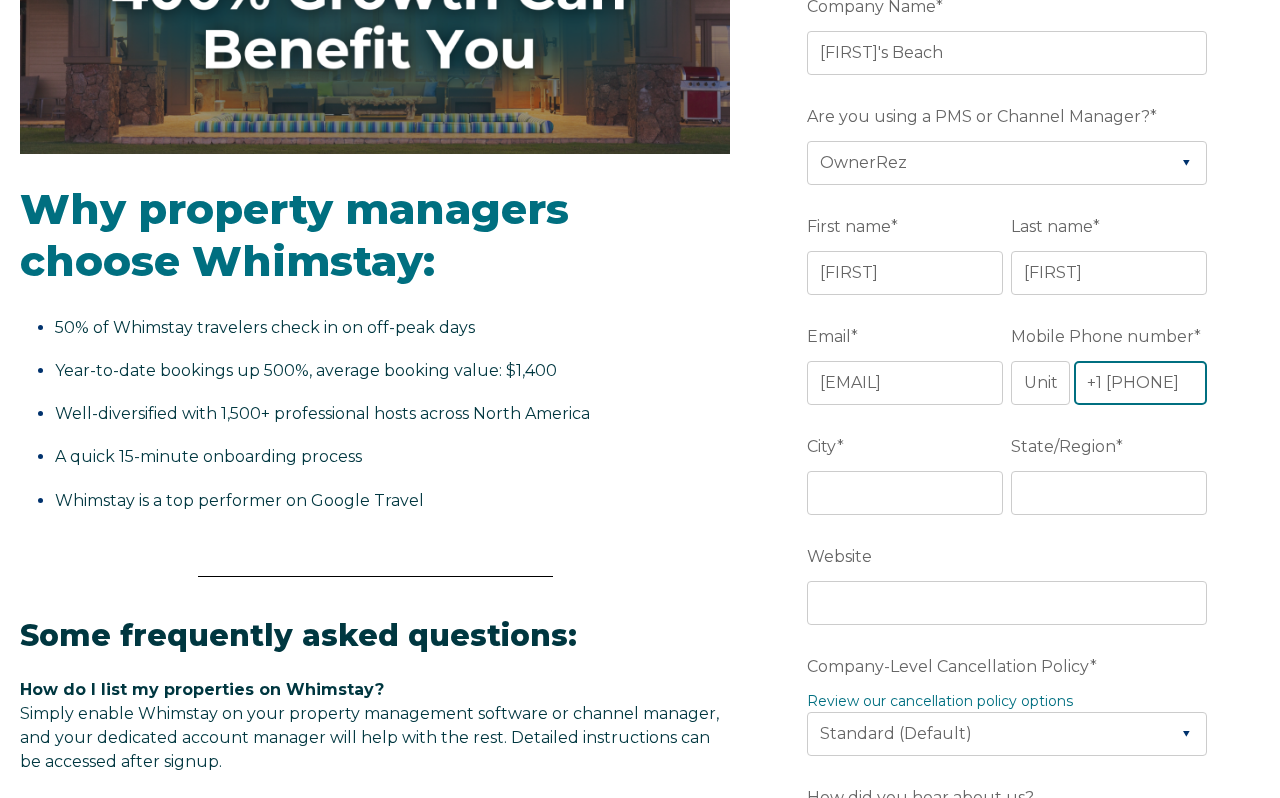 scroll, scrollTop: 501, scrollLeft: 0, axis: vertical 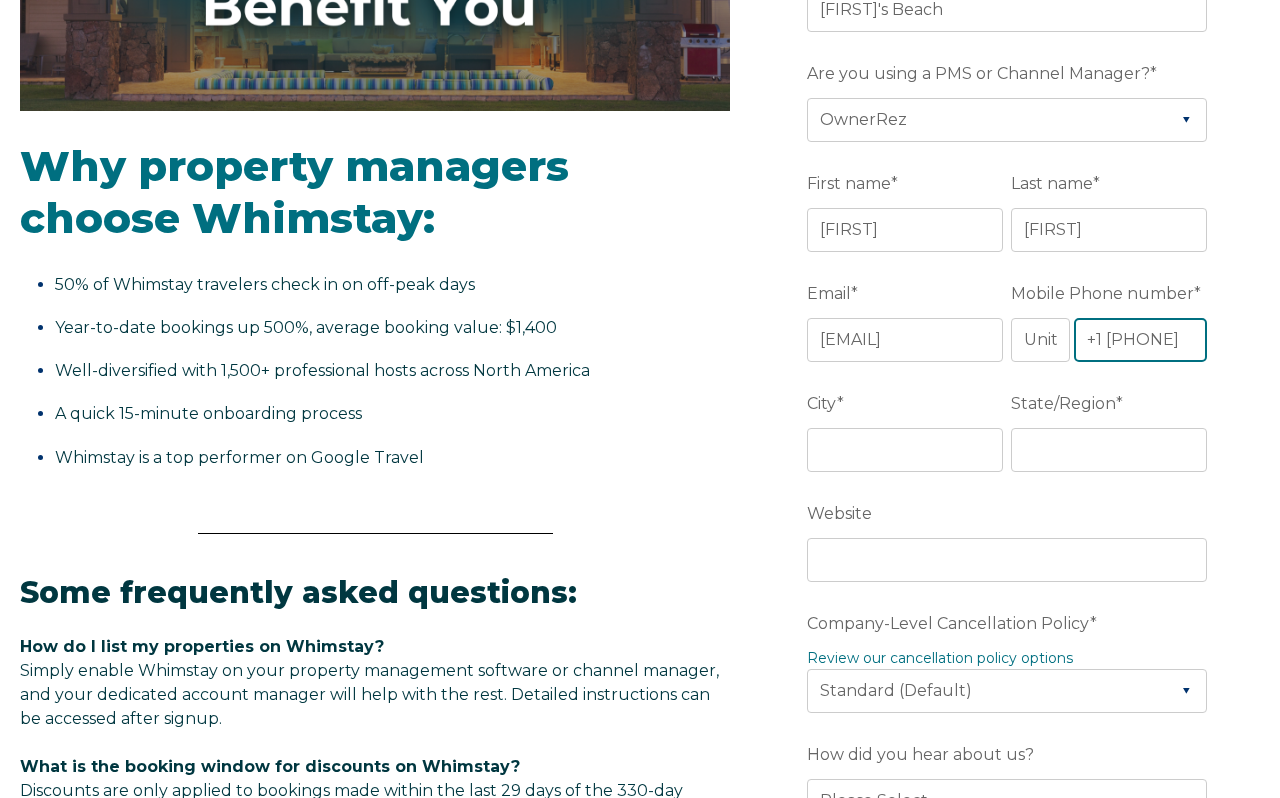 type on "[PHONE]" 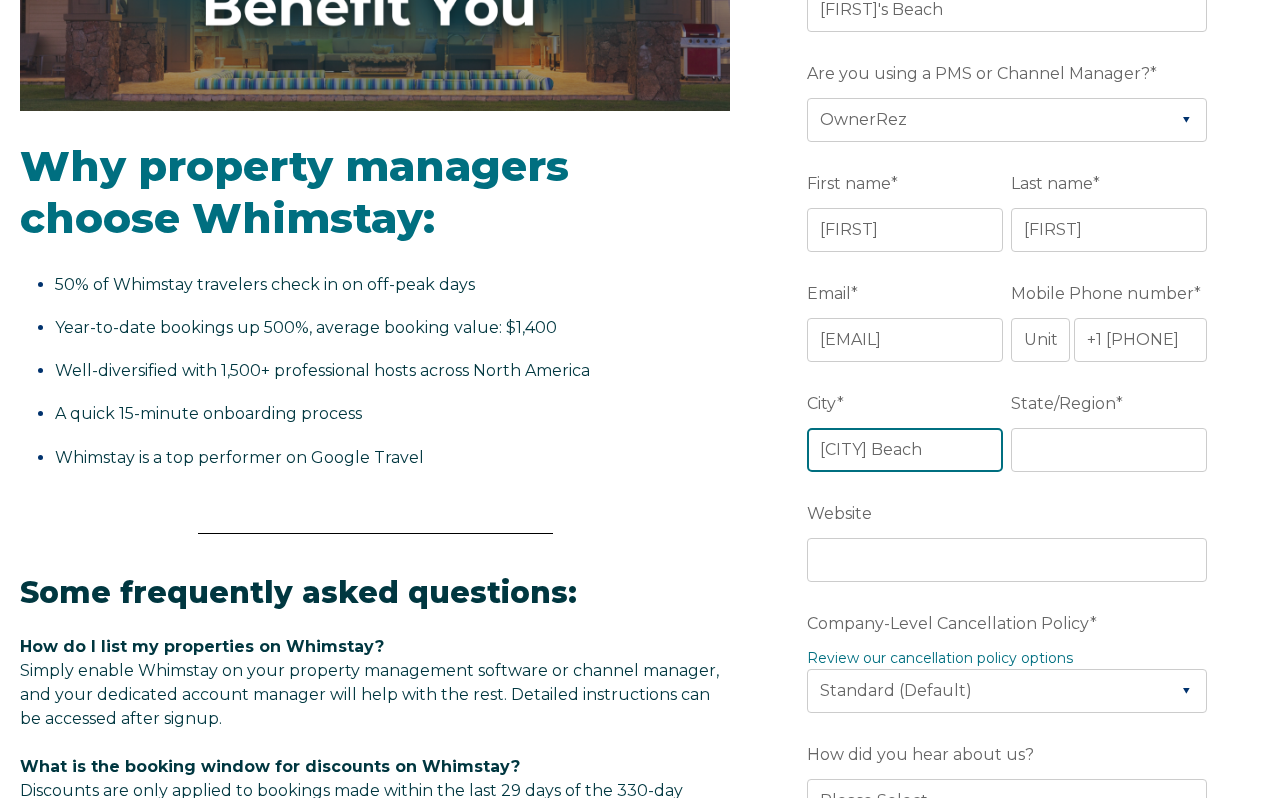 type on "Panama City Beach" 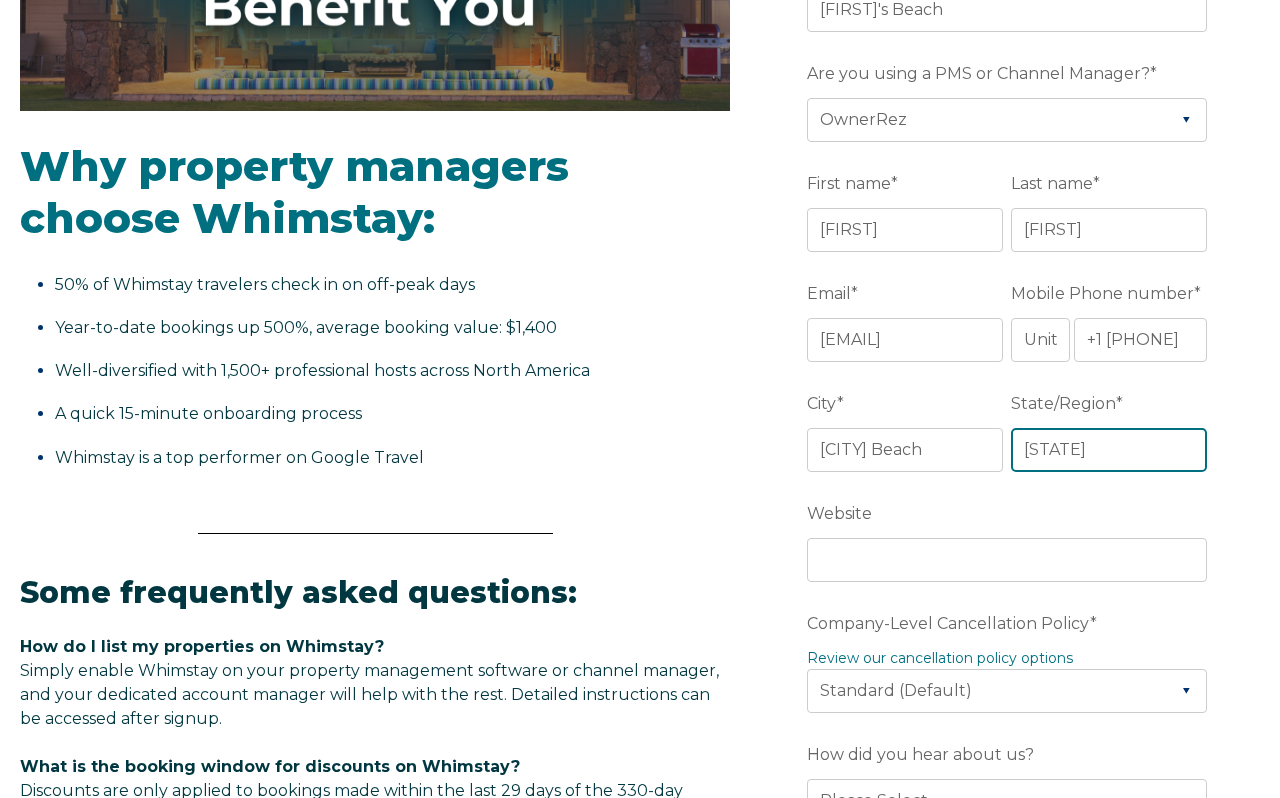type on "Florida" 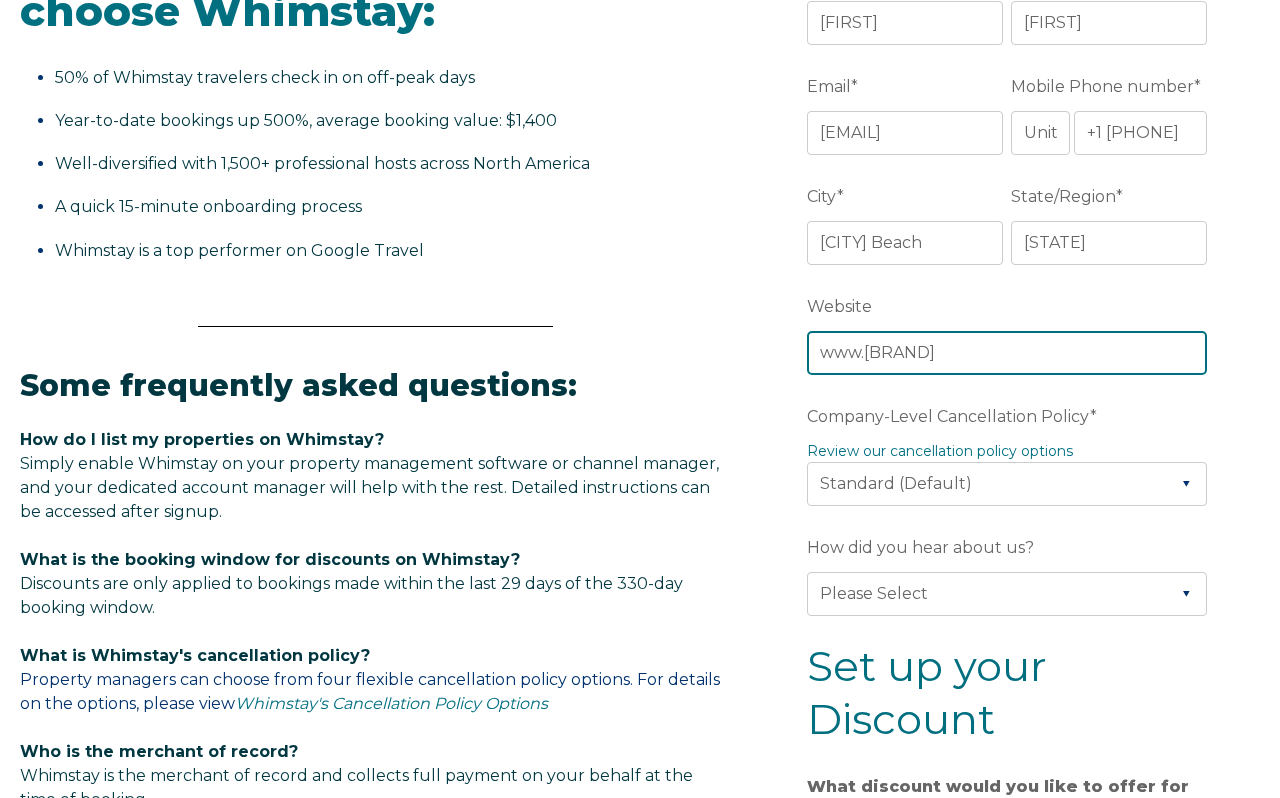 scroll, scrollTop: 707, scrollLeft: 0, axis: vertical 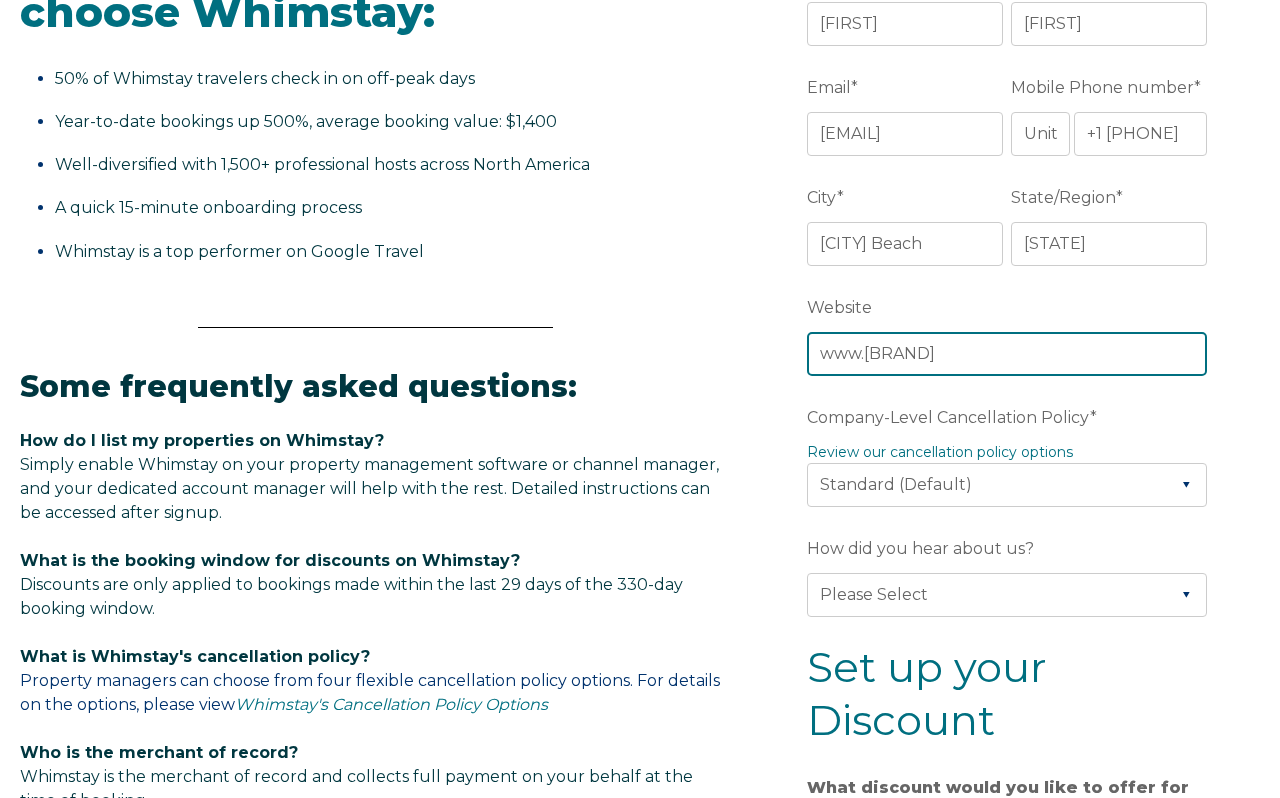 type on "www.brentsbeach.com" 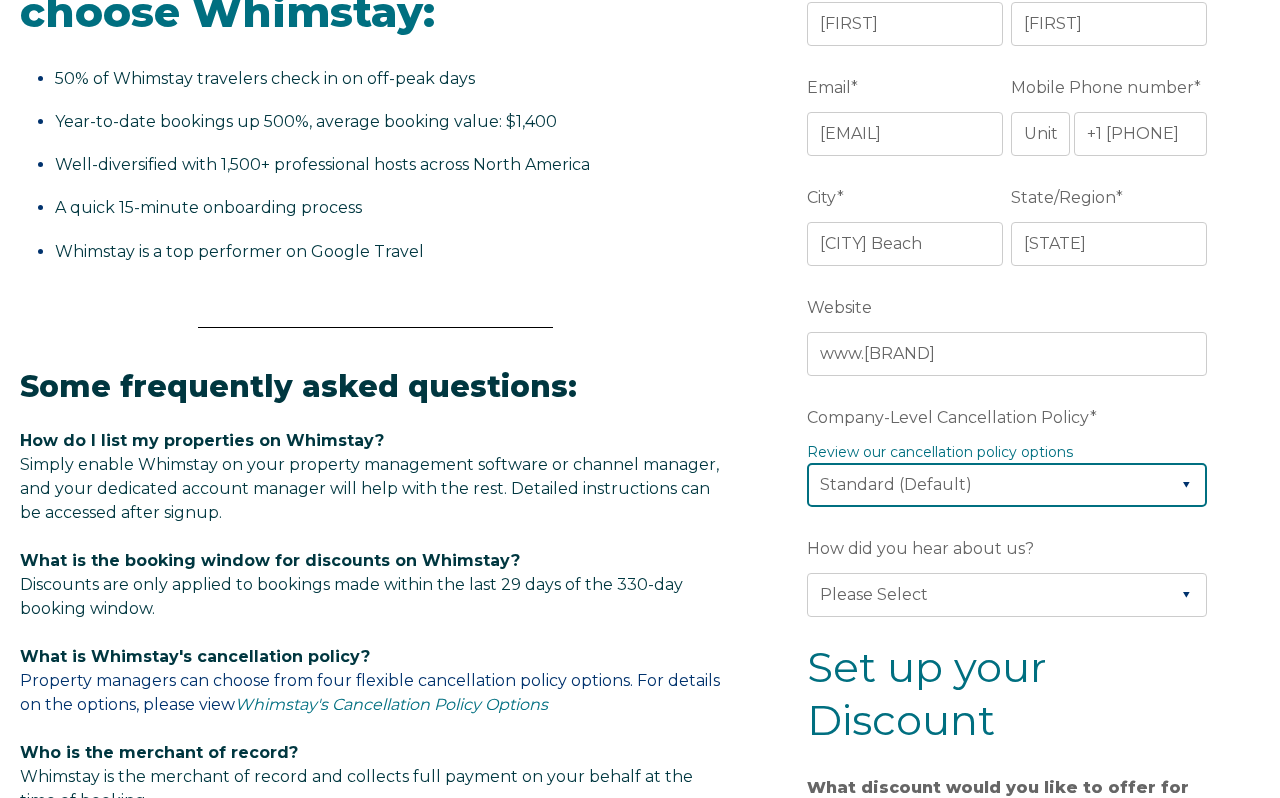 select on "Strict" 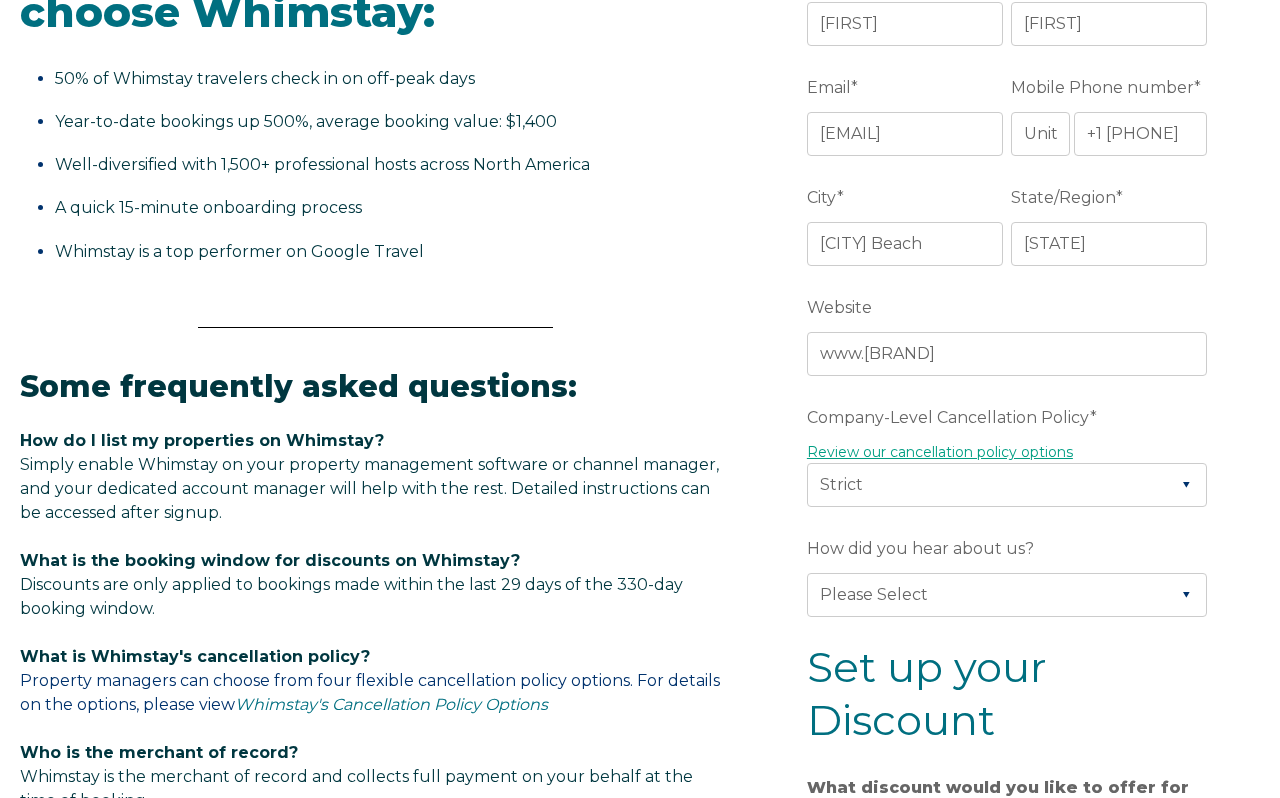 click on "Review our cancellation policy options" at bounding box center (940, 452) 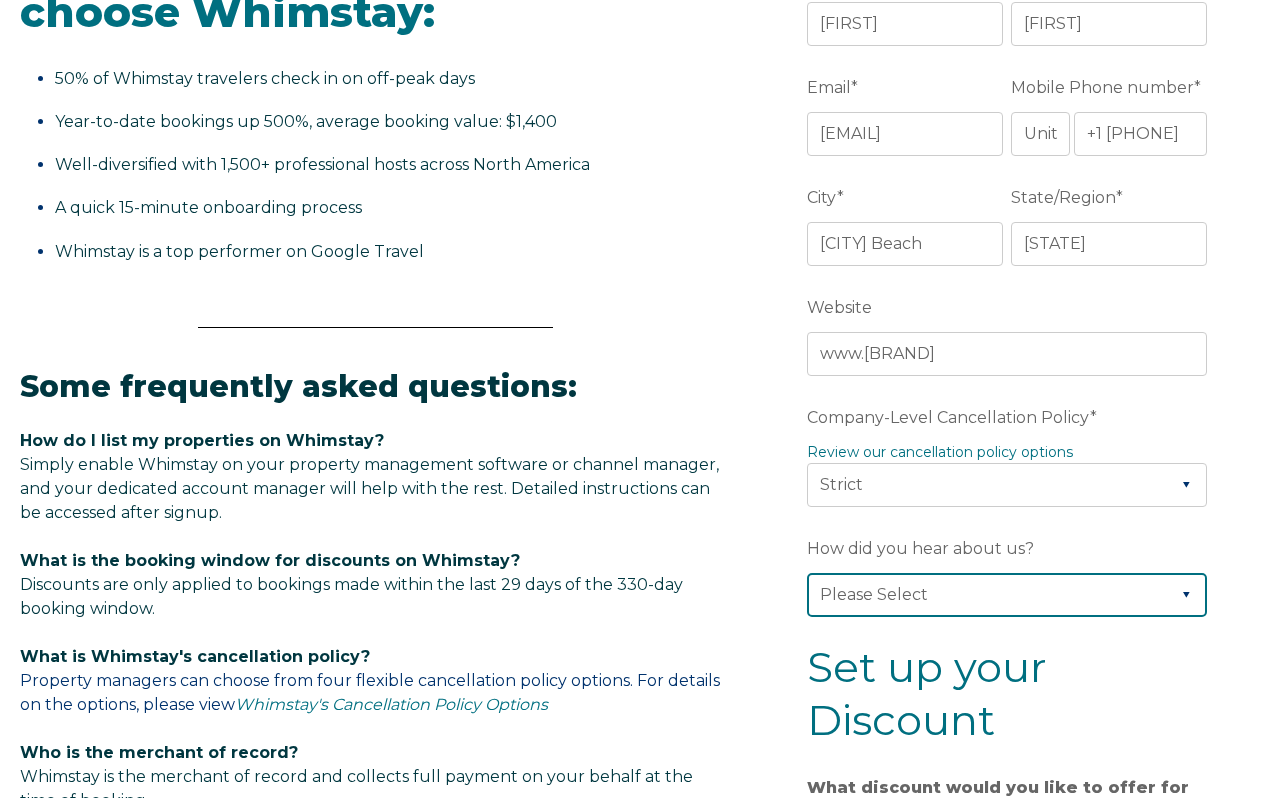 select on "Referral from a Friend" 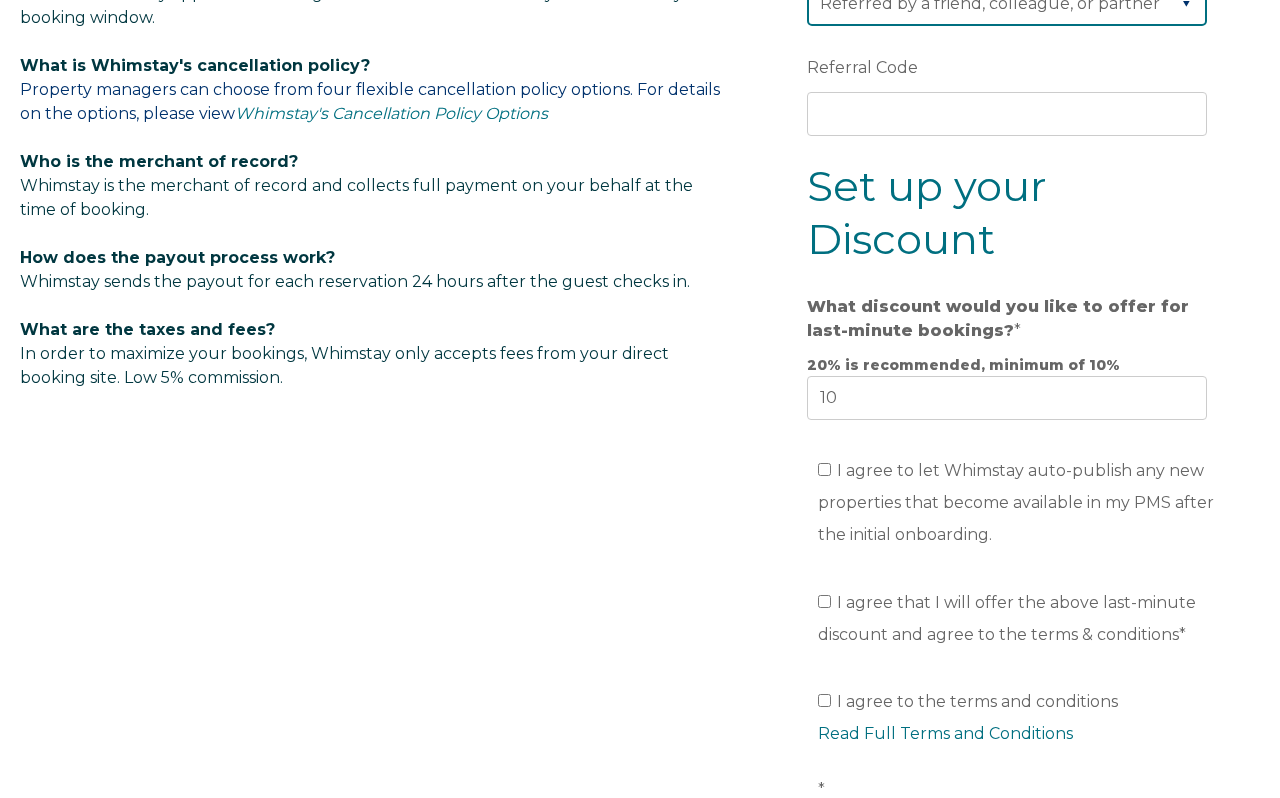 scroll, scrollTop: 1303, scrollLeft: 0, axis: vertical 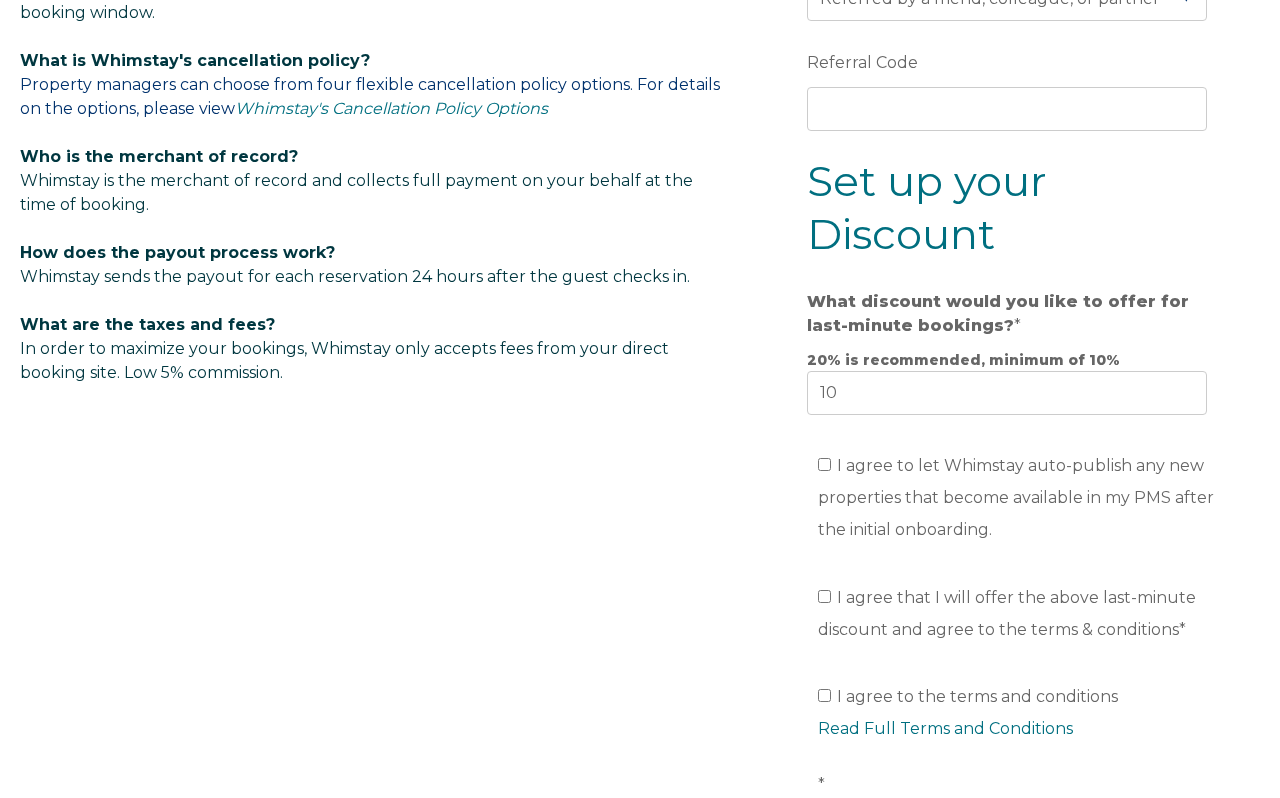 click on "I agree to let Whimstay auto-publish any new properties that become available in my PMS after the initial onboarding." at bounding box center [824, 464] 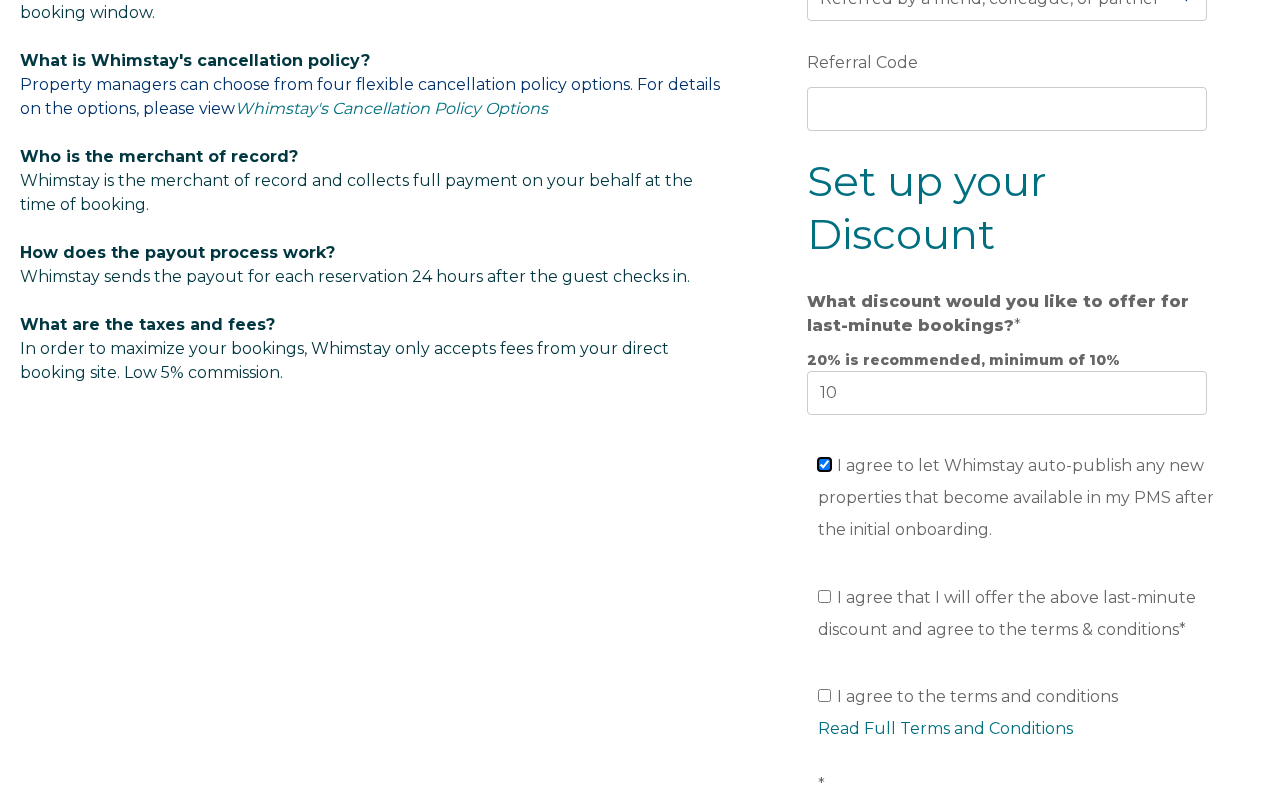 checkbox on "true" 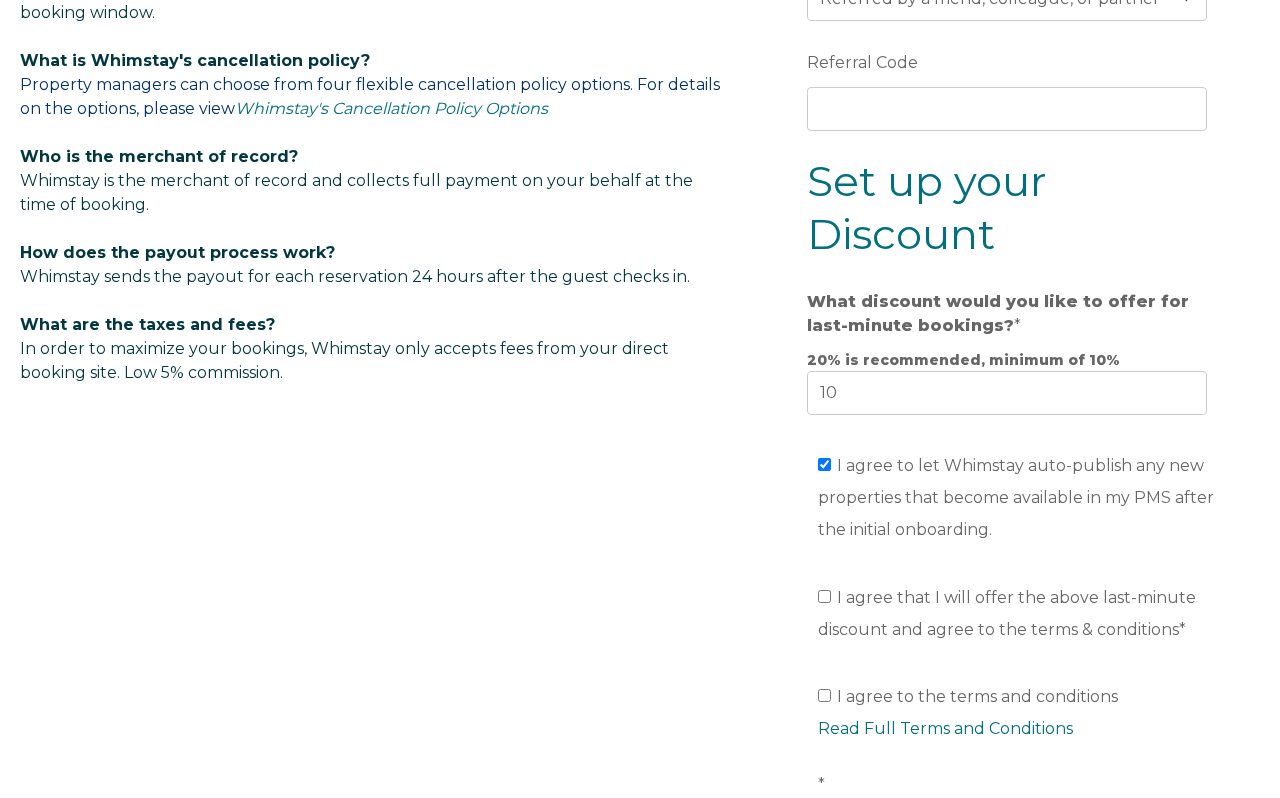 click on "I agree that I will offer the above last-minute discount and agree to the terms & conditions *" at bounding box center [824, 596] 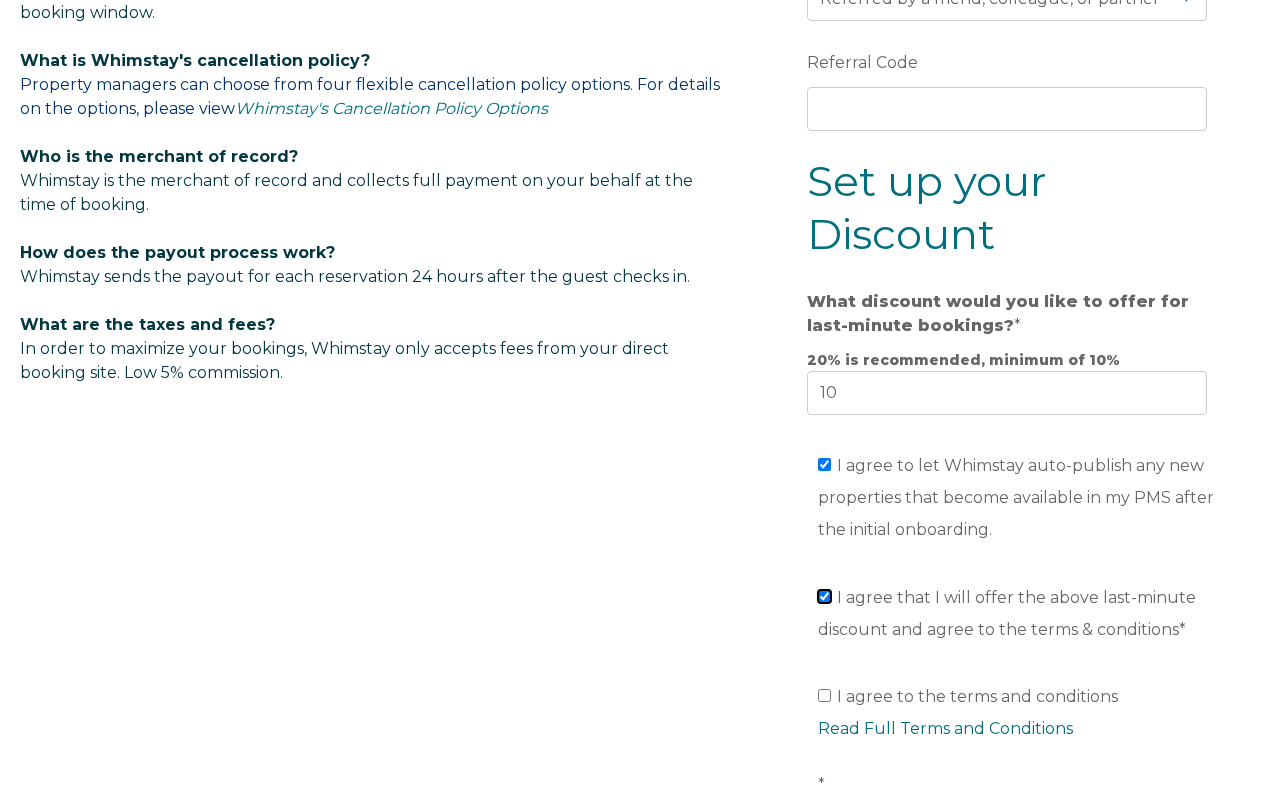 checkbox on "true" 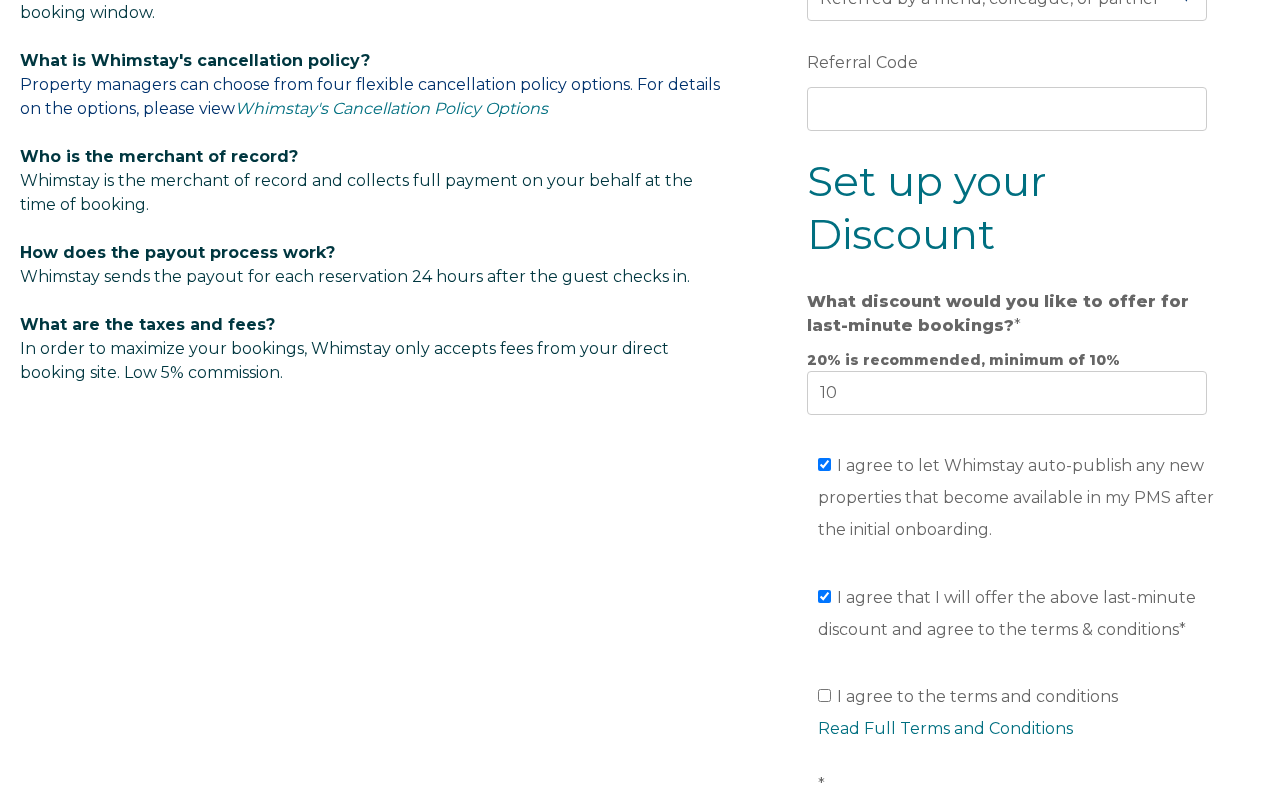 click on "I agree to the terms and conditions Read Full Terms and Conditions  *" at bounding box center (1018, 741) 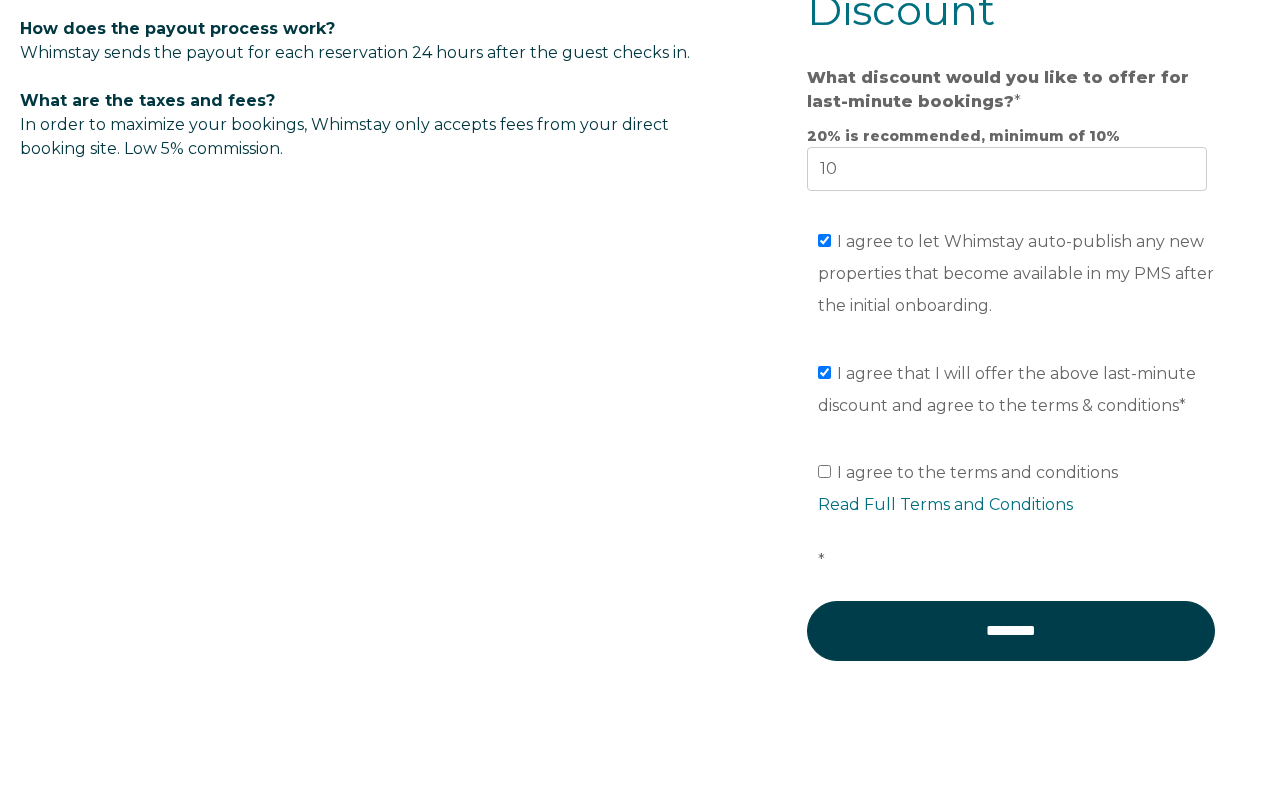 scroll, scrollTop: 1542, scrollLeft: 0, axis: vertical 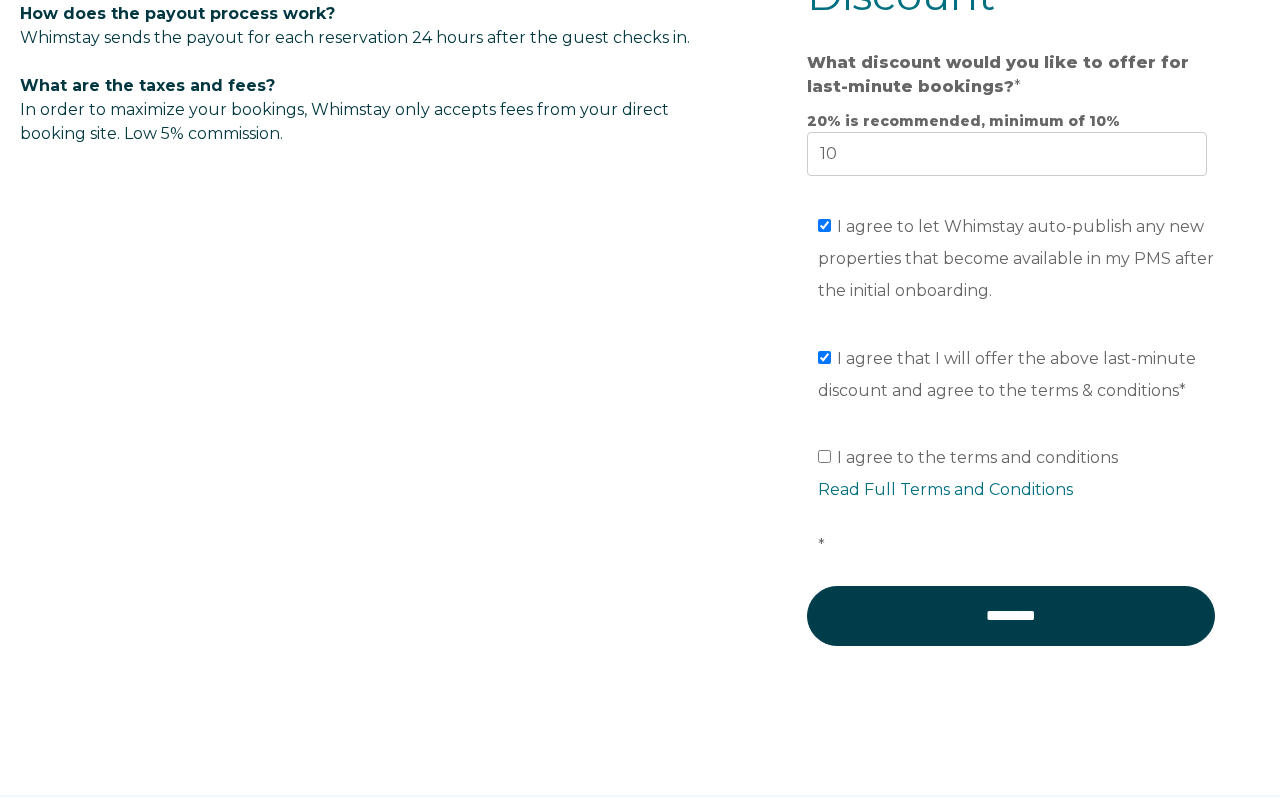 click on "I agree to the terms and conditions Read Full Terms and Conditions  *" at bounding box center [824, 456] 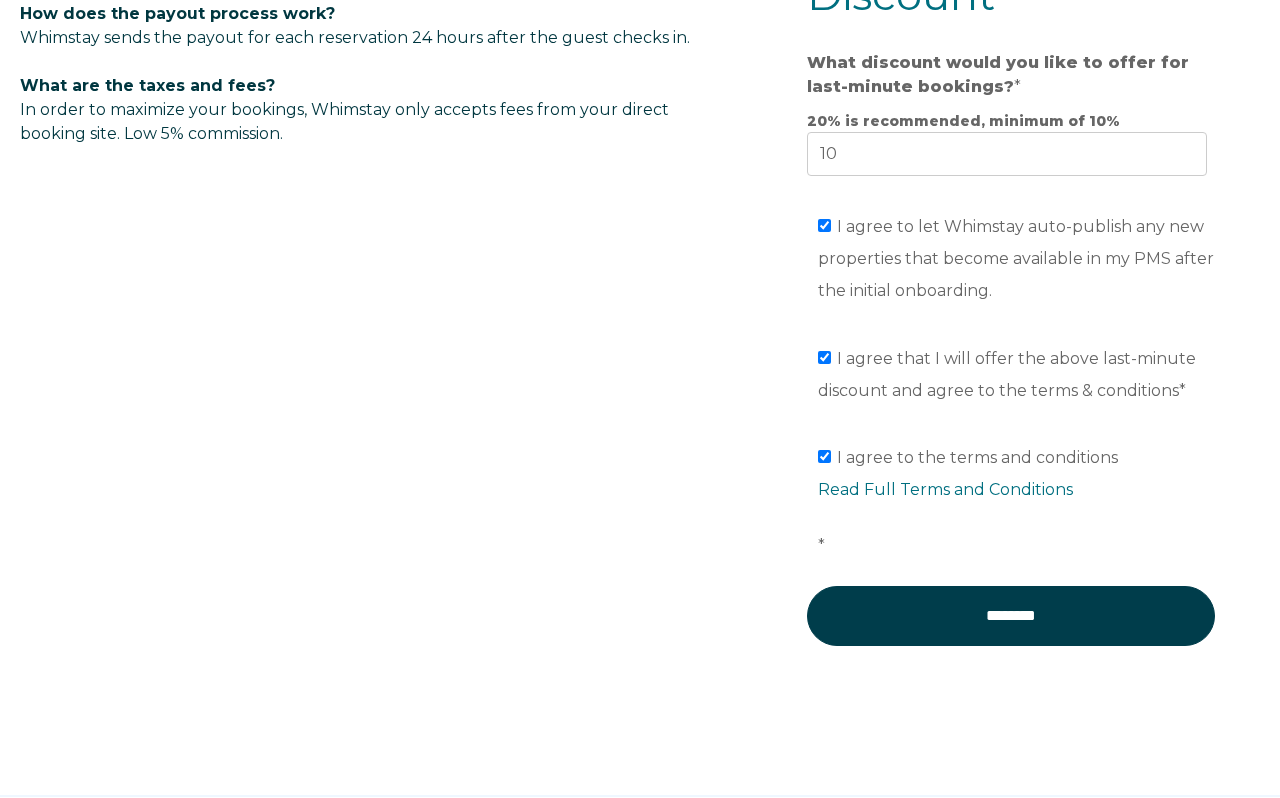 click on "I agree to the terms and conditions Read Full Terms and Conditions  *" at bounding box center [1018, 502] 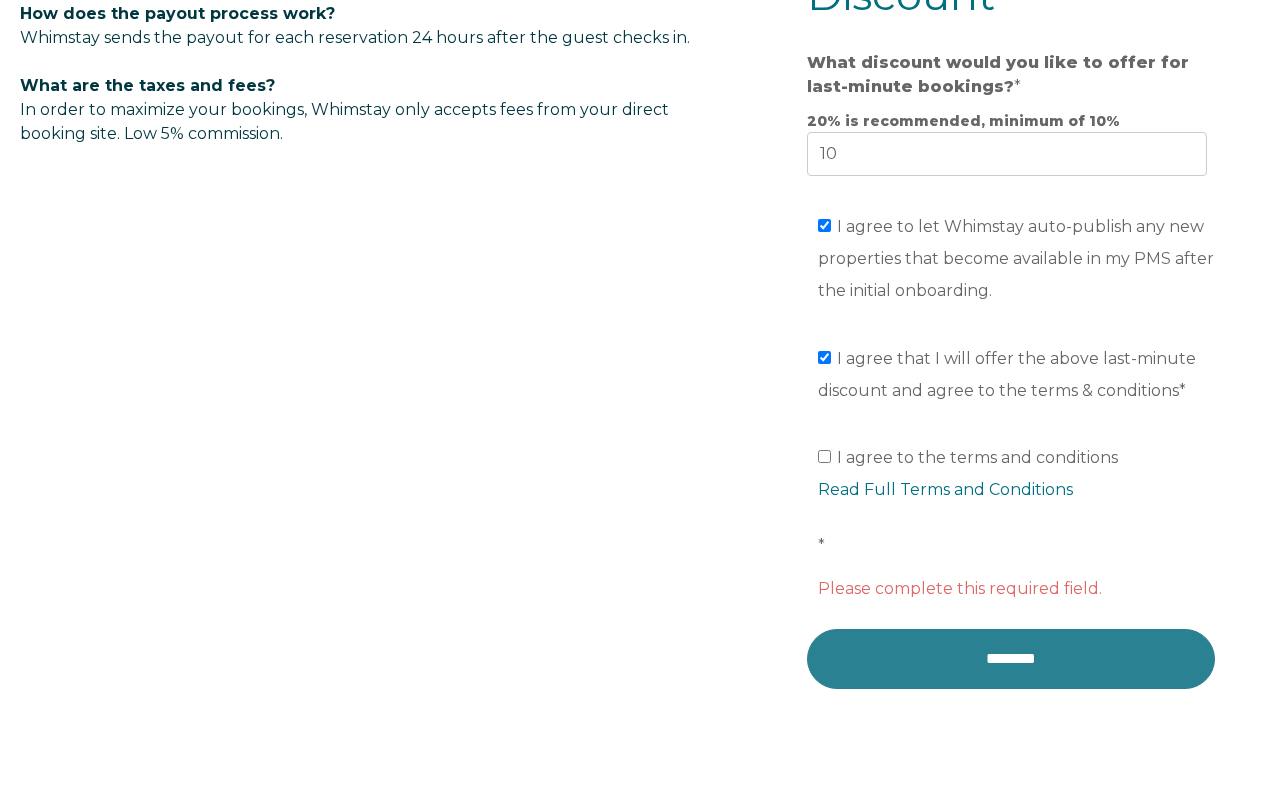 click on "********" at bounding box center (1011, 659) 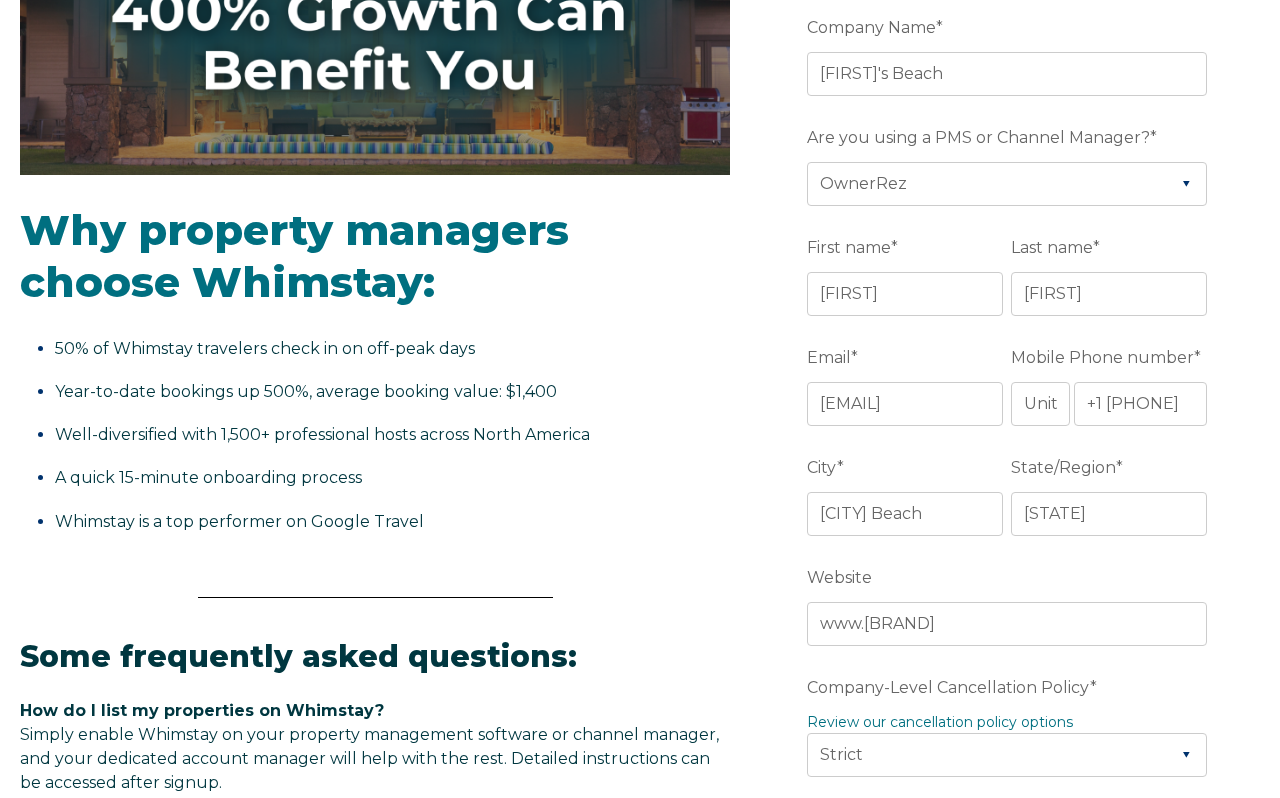 scroll, scrollTop: 417, scrollLeft: 0, axis: vertical 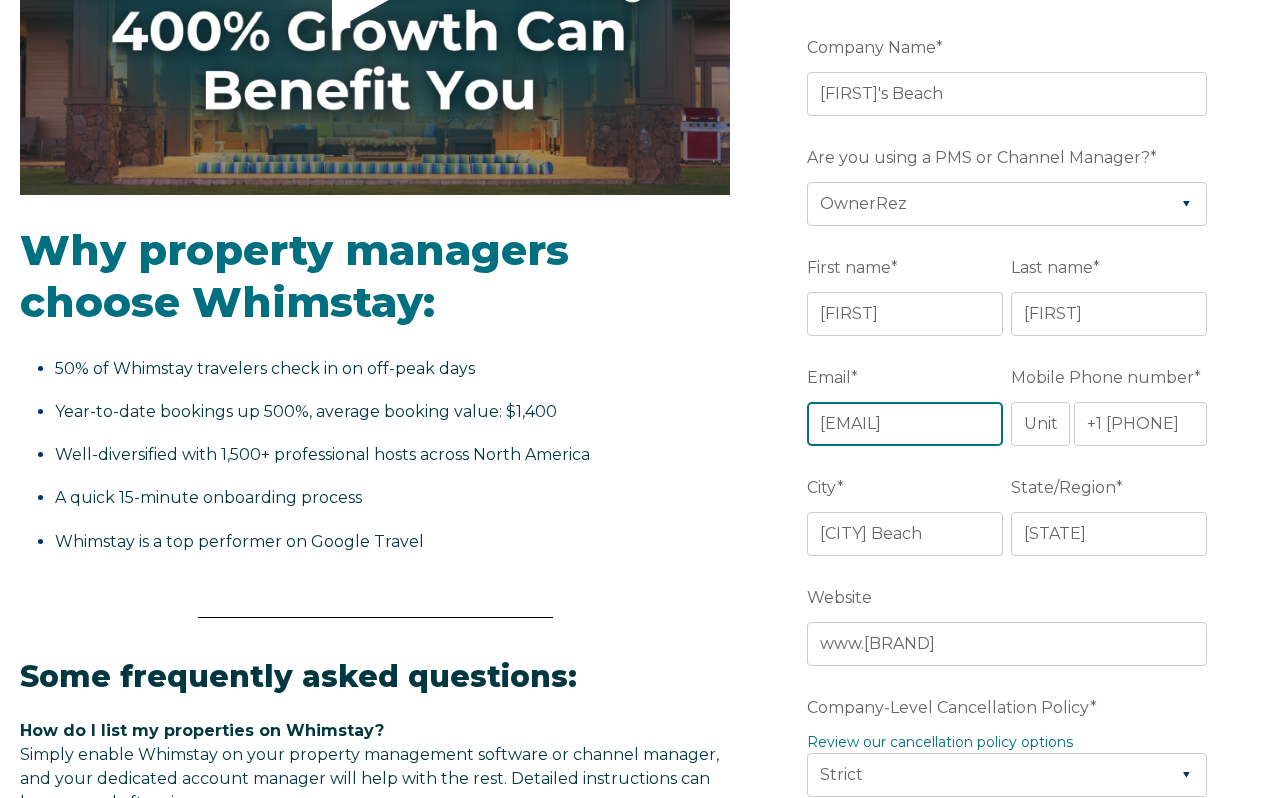 click on "[EMAIL]" at bounding box center (905, 424) 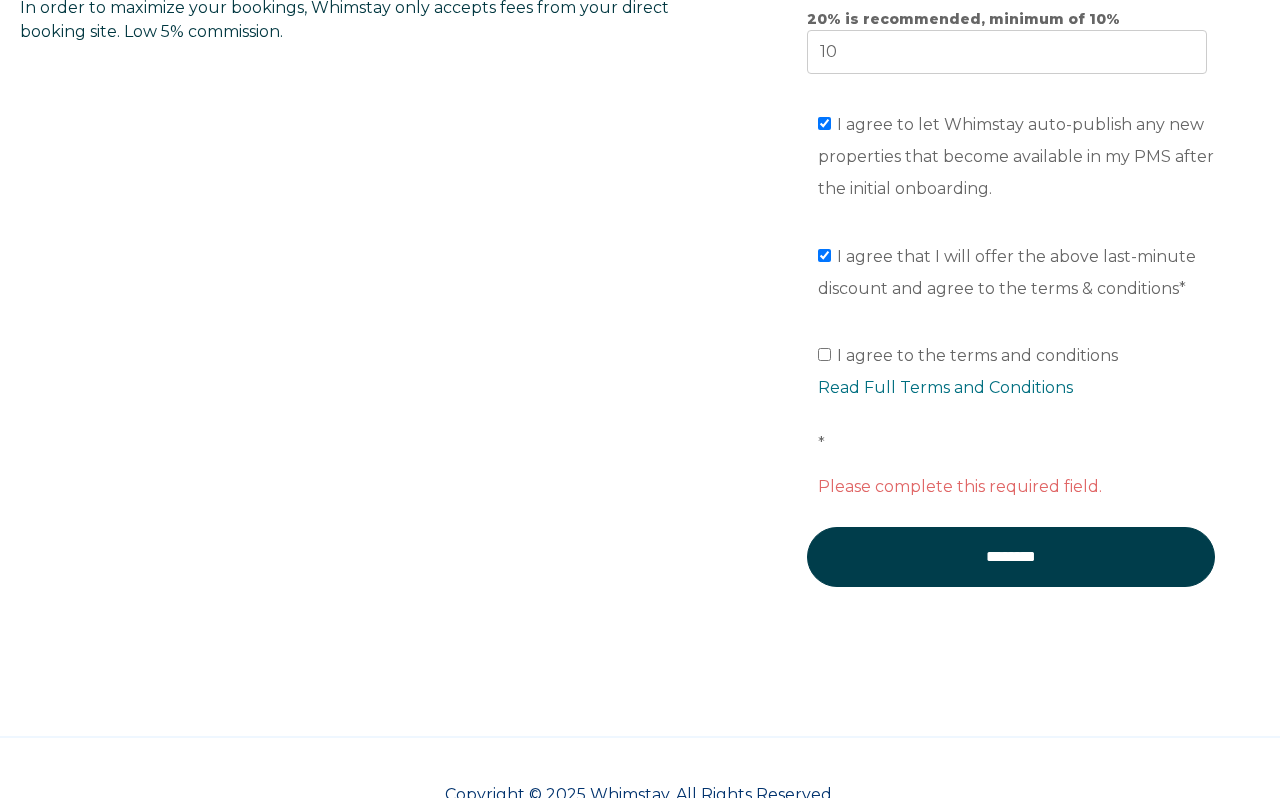 scroll, scrollTop: 1648, scrollLeft: 0, axis: vertical 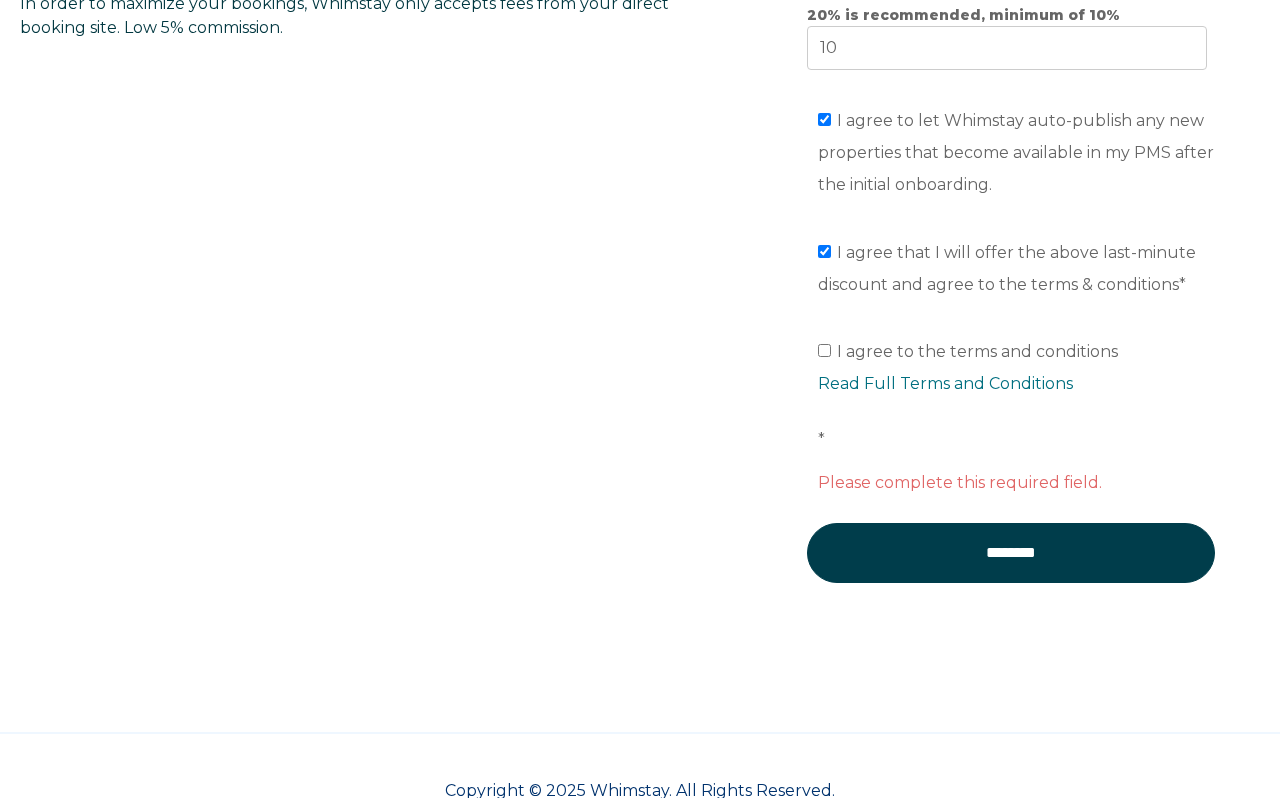 click on "I agree to the terms and conditions Read Full Terms and Conditions  *" at bounding box center [824, 350] 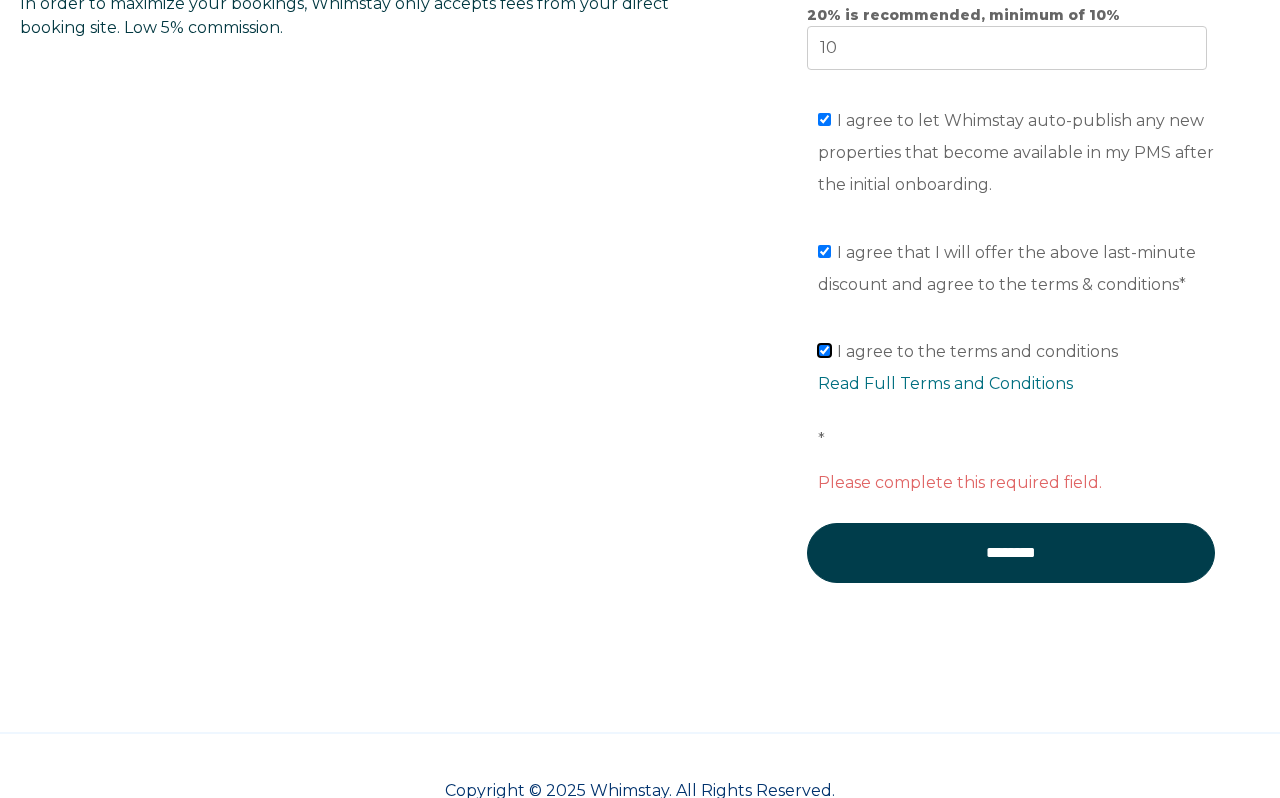 checkbox on "true" 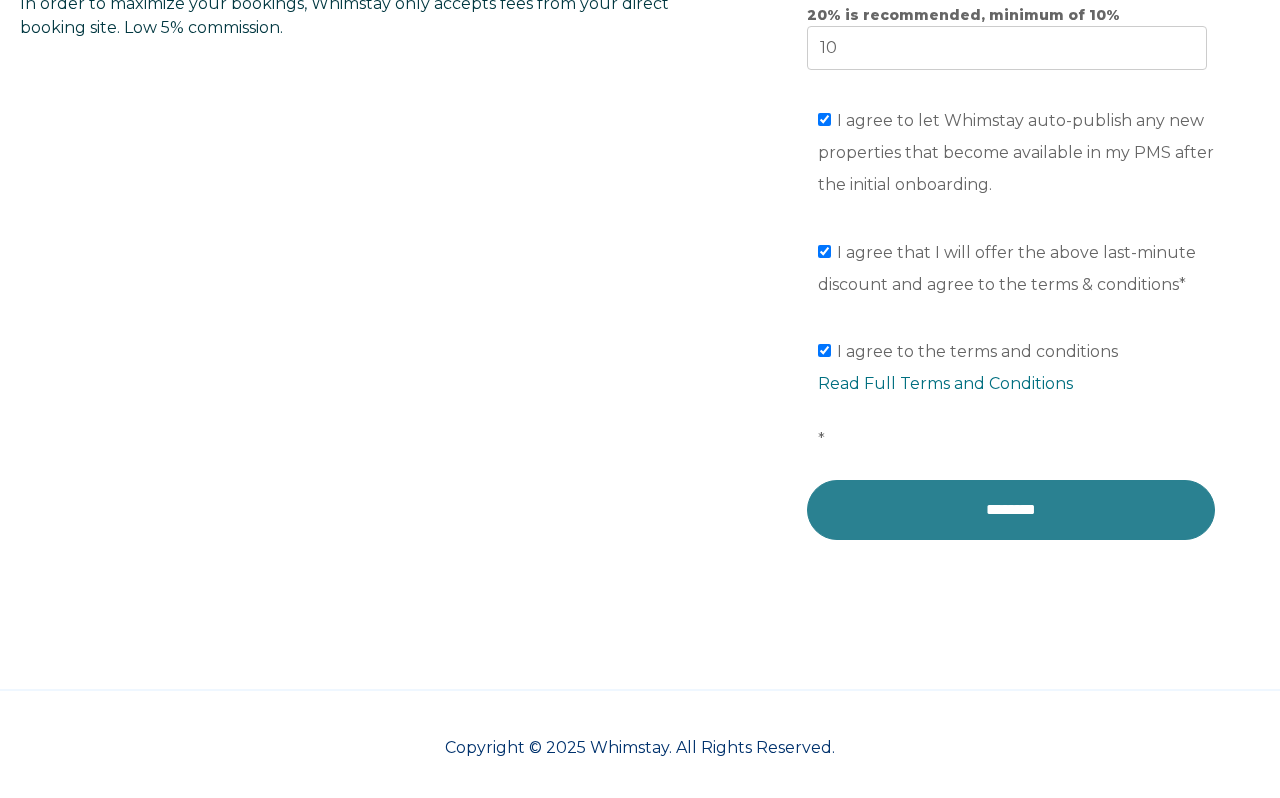 click on "********" at bounding box center [1011, 510] 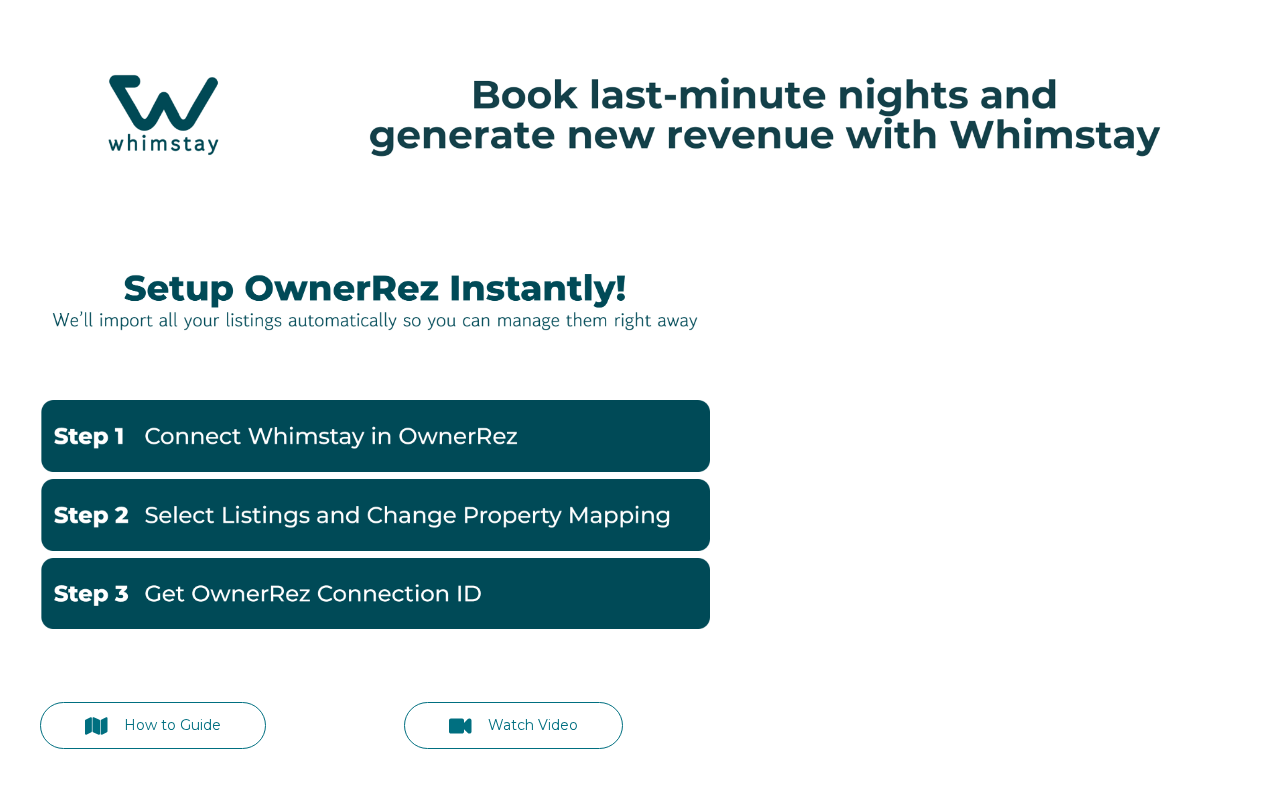 scroll, scrollTop: 0, scrollLeft: 0, axis: both 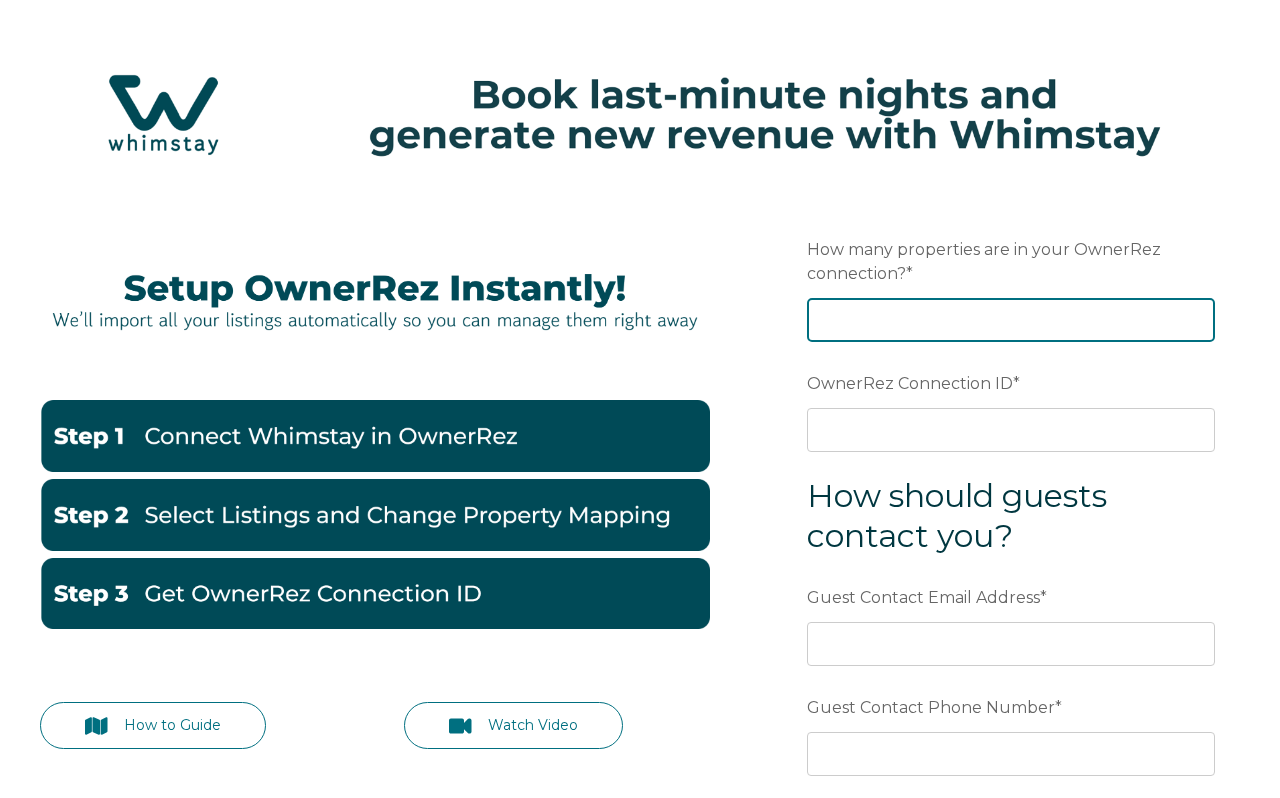 click on "How many properties are in your OwnerRez connection? *" at bounding box center (1011, 320) 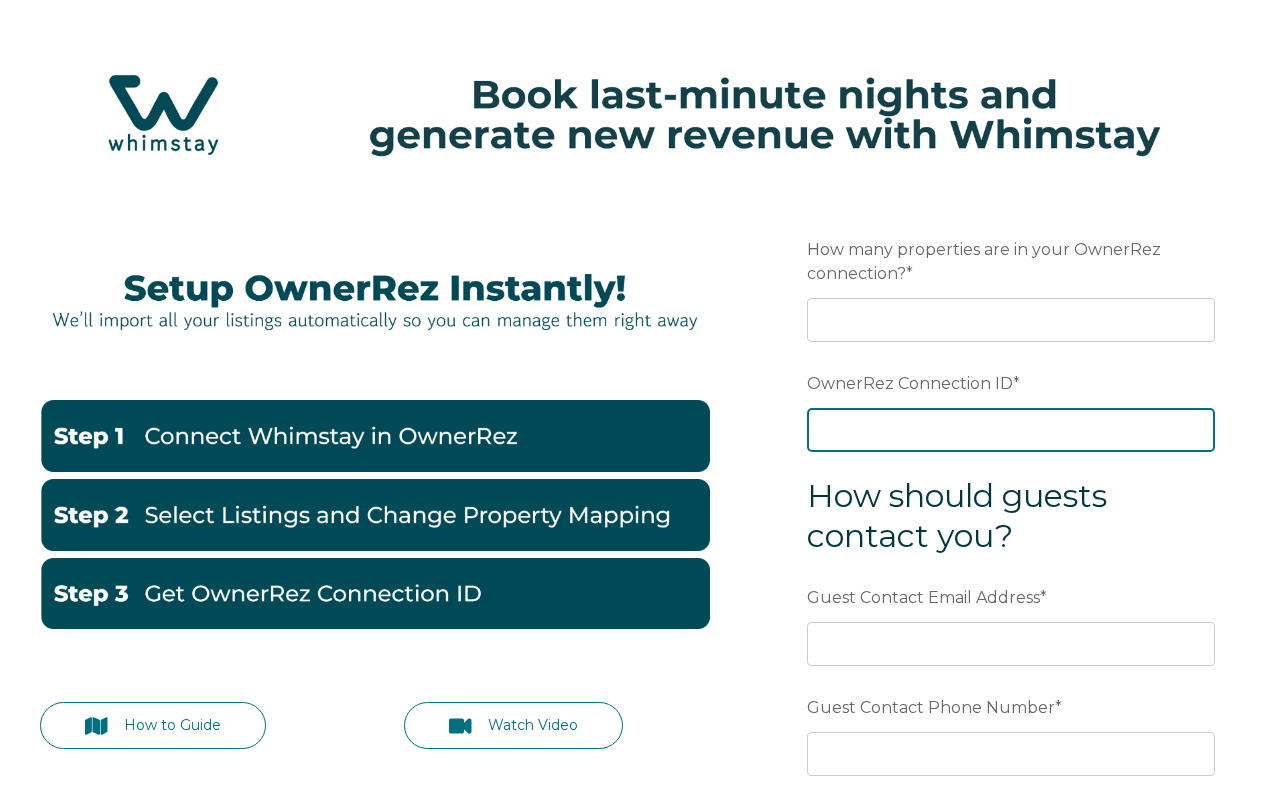 click on "OwnerRez Connection ID *" at bounding box center [1011, 430] 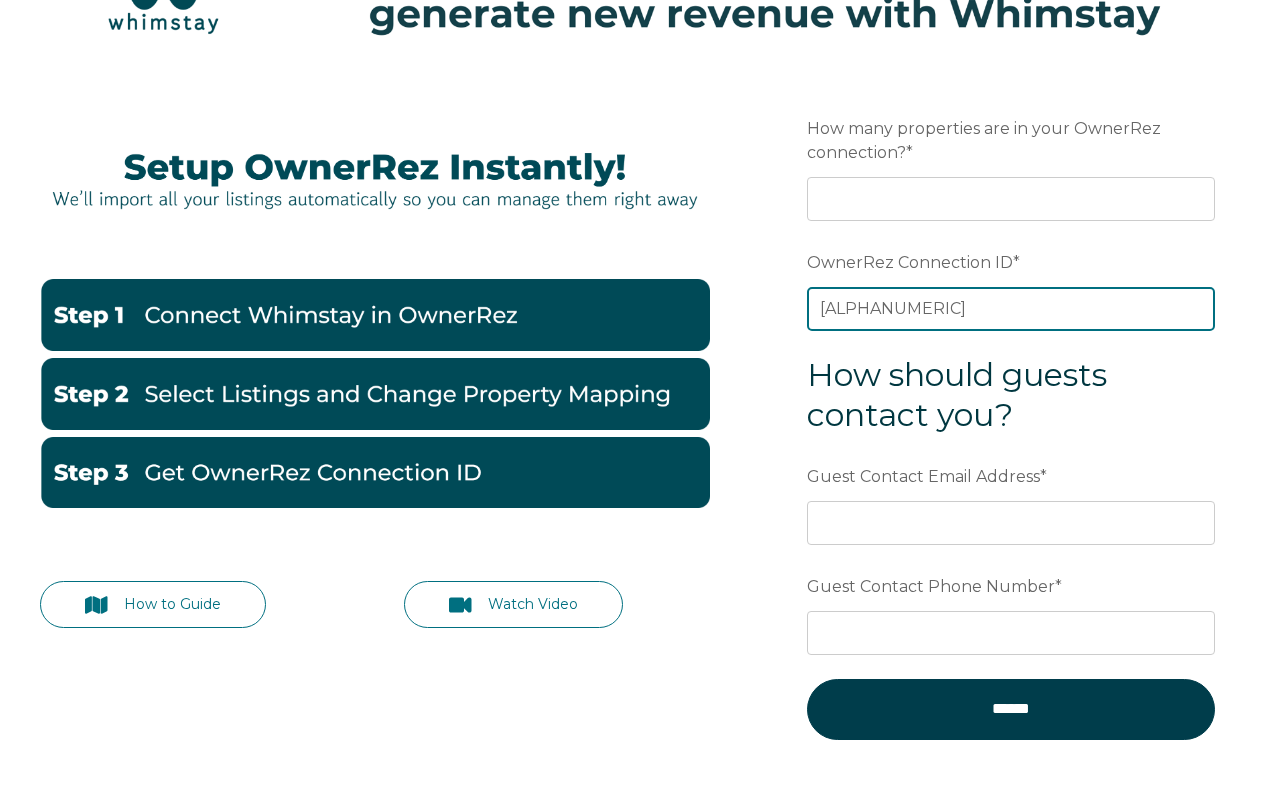 scroll, scrollTop: 138, scrollLeft: 0, axis: vertical 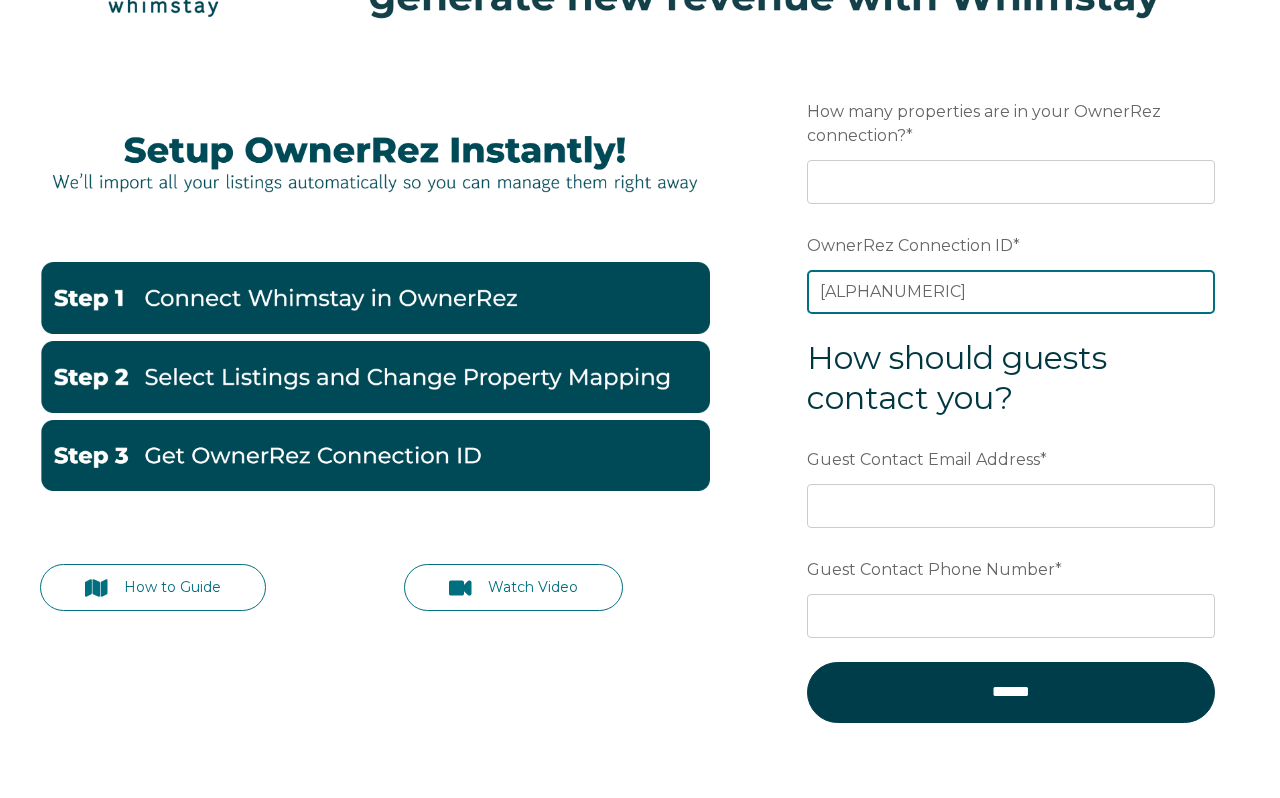 type on "ora7ccddf467x" 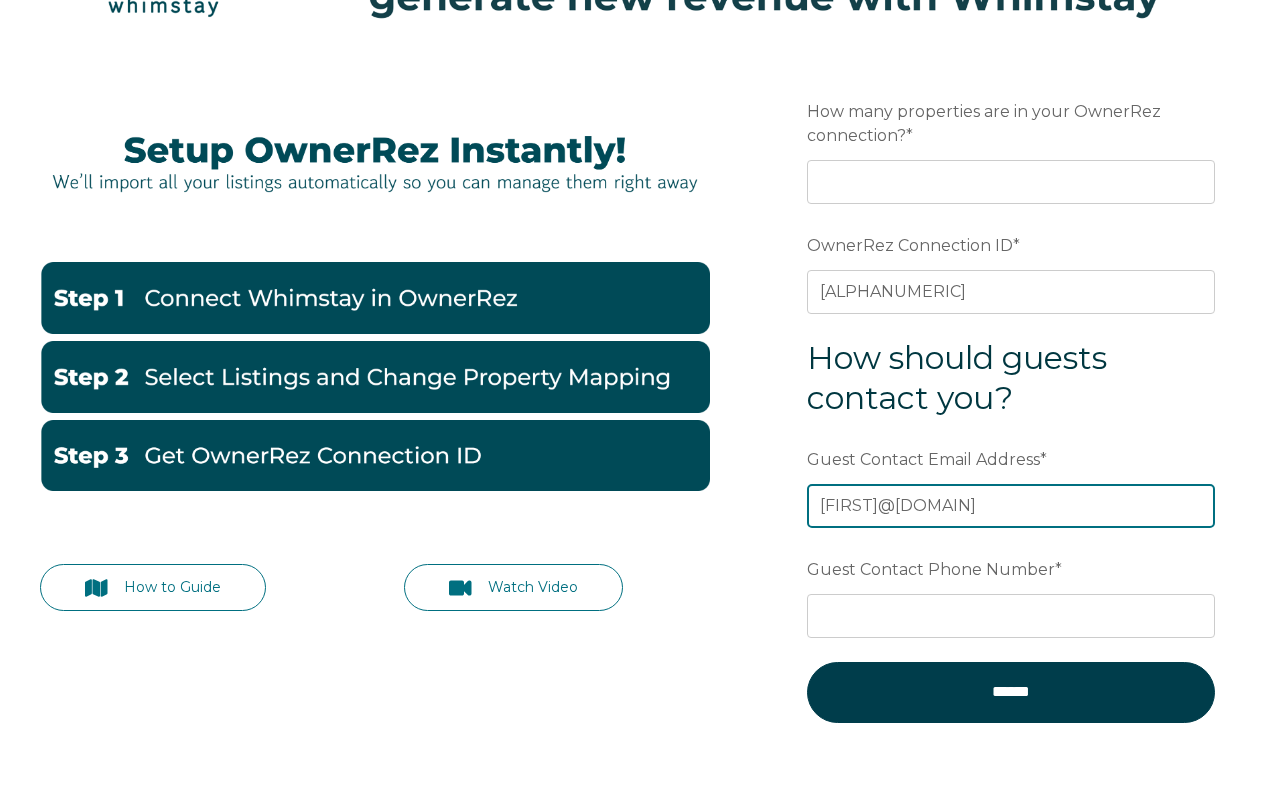 type on "brentsbeach@gmail.com" 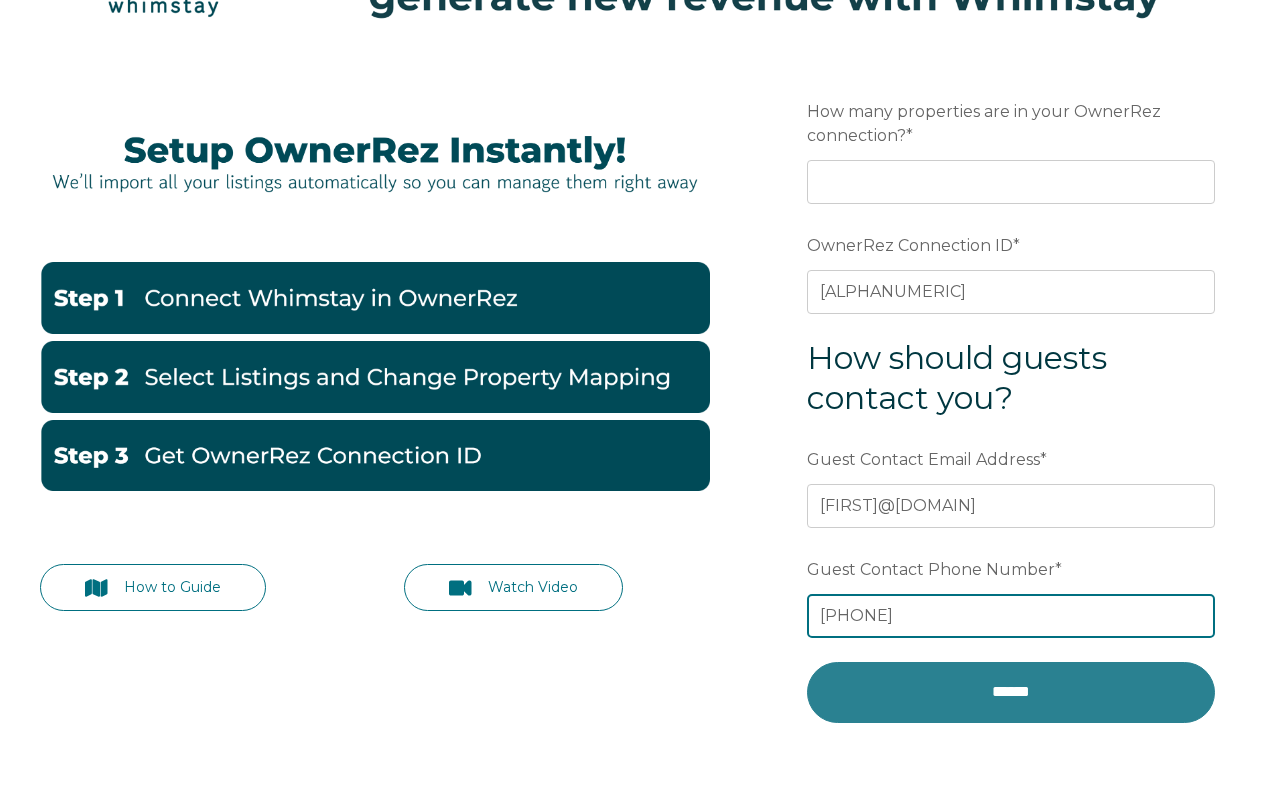 type on "6786406400" 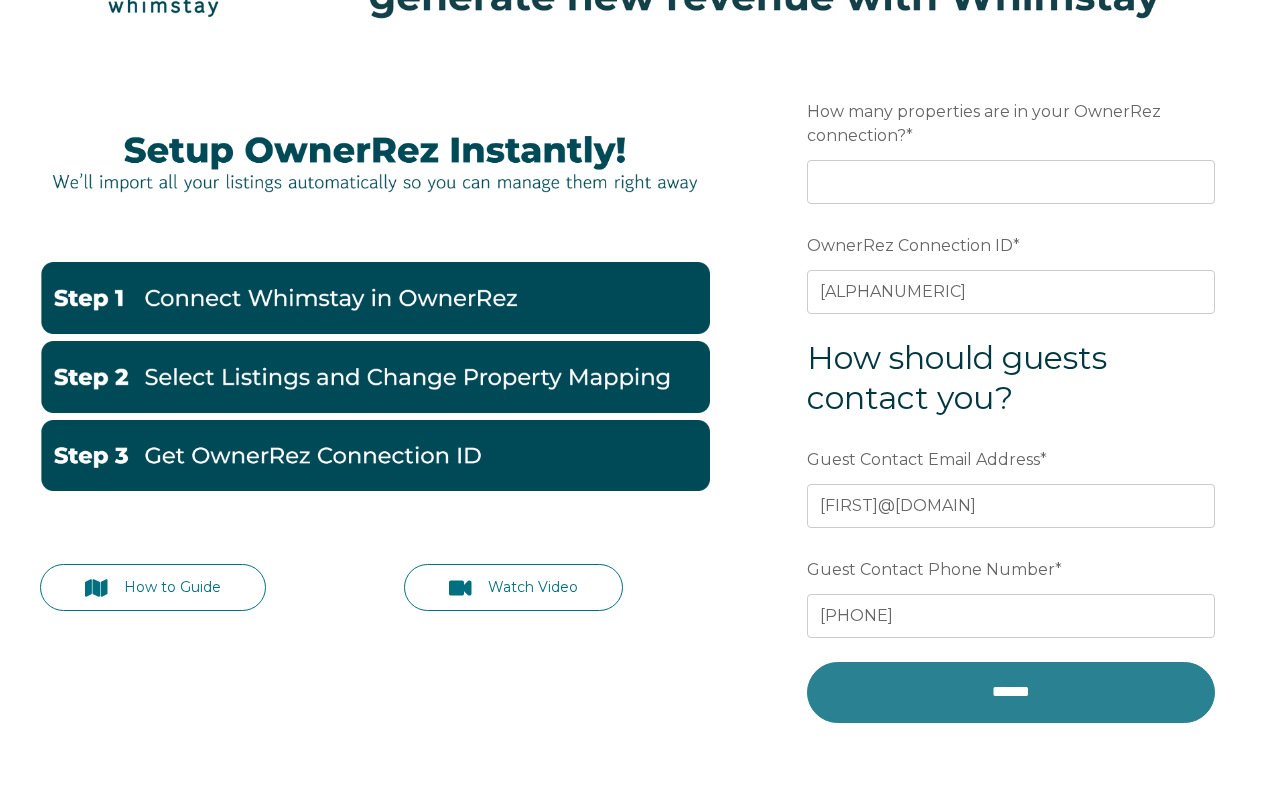 click on "******" at bounding box center [1011, 692] 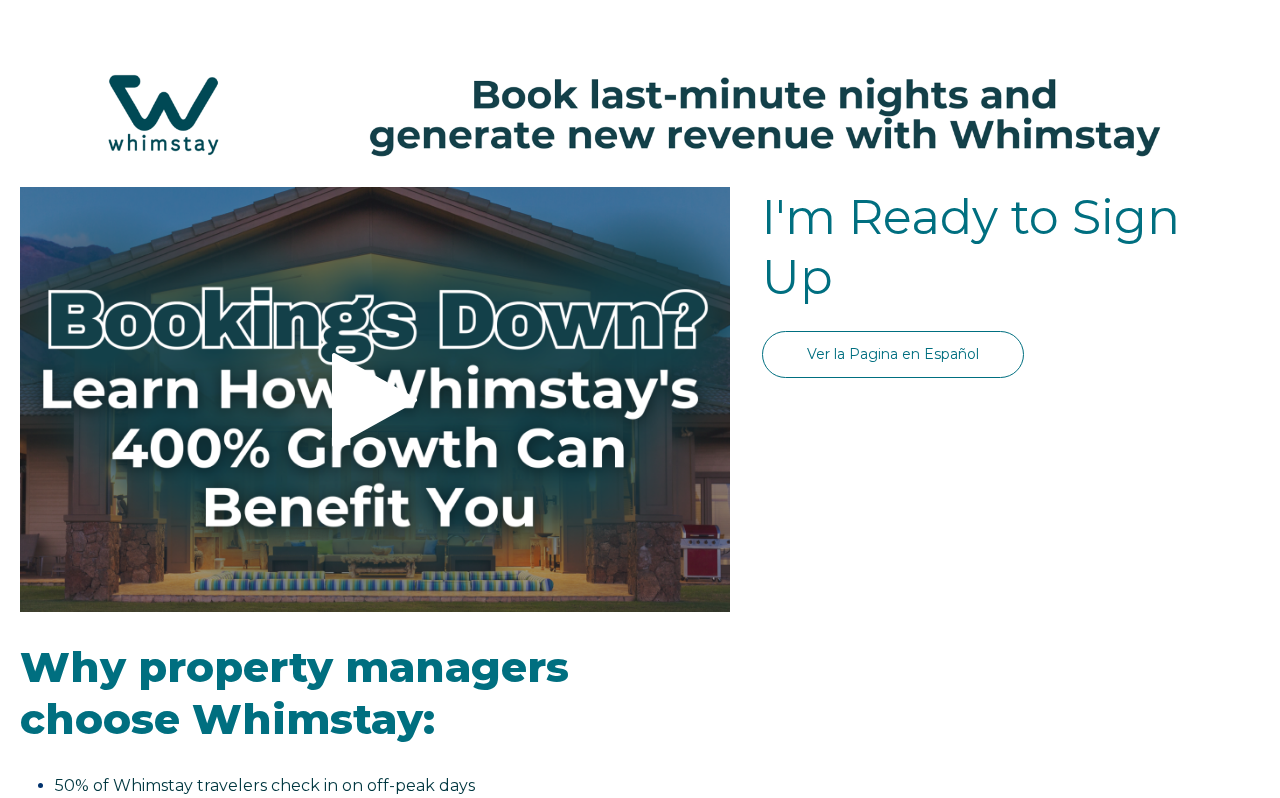 scroll, scrollTop: 0, scrollLeft: 0, axis: both 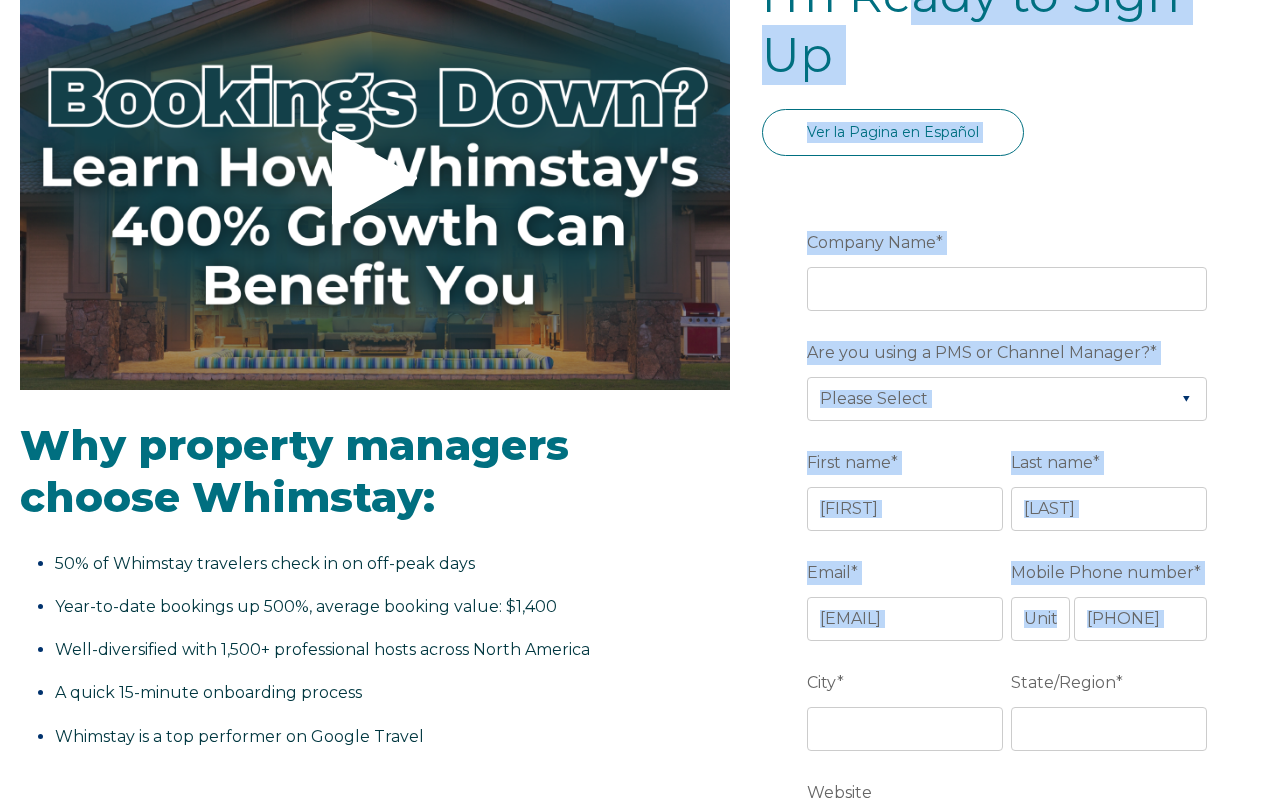 drag, startPoint x: 807, startPoint y: 383, endPoint x: 917, endPoint y: -30, distance: 427.39795 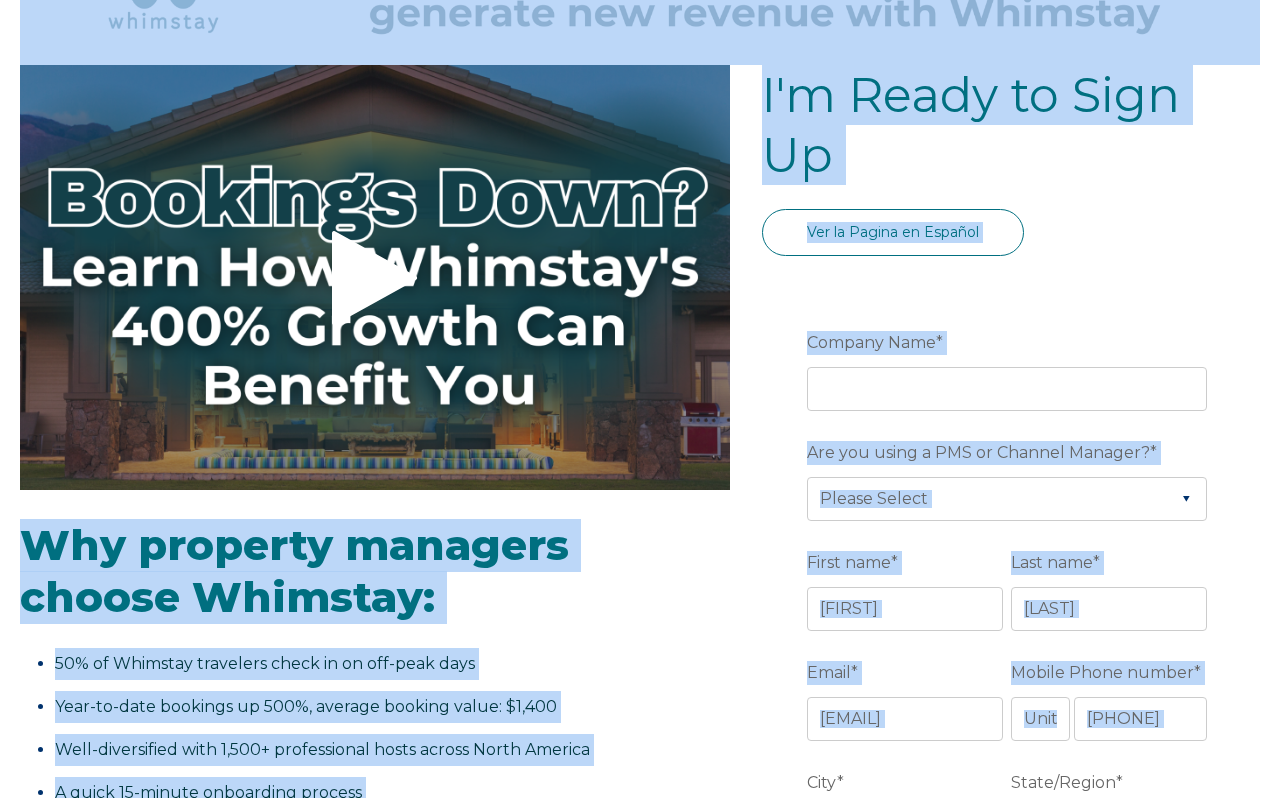 click on "I'm Ready to Sign Up" at bounding box center (1011, 125) 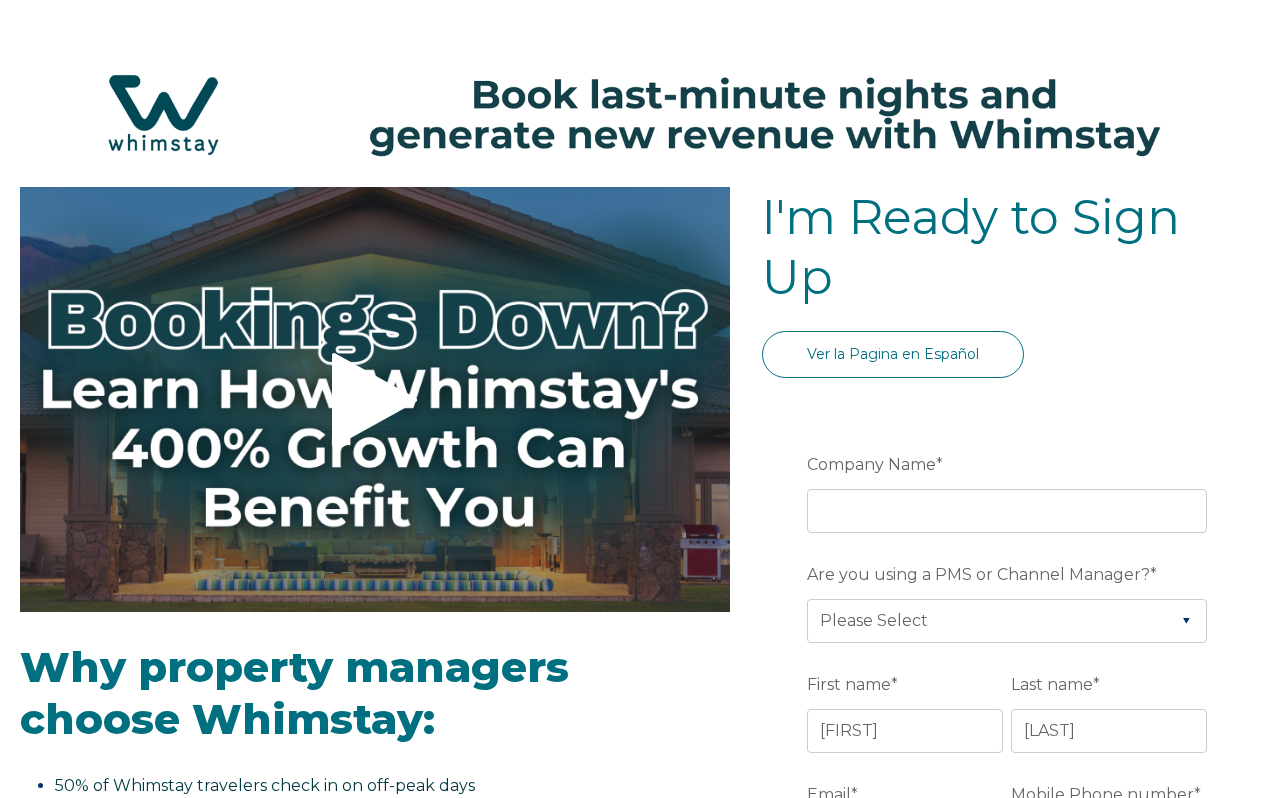 scroll, scrollTop: 0, scrollLeft: 0, axis: both 